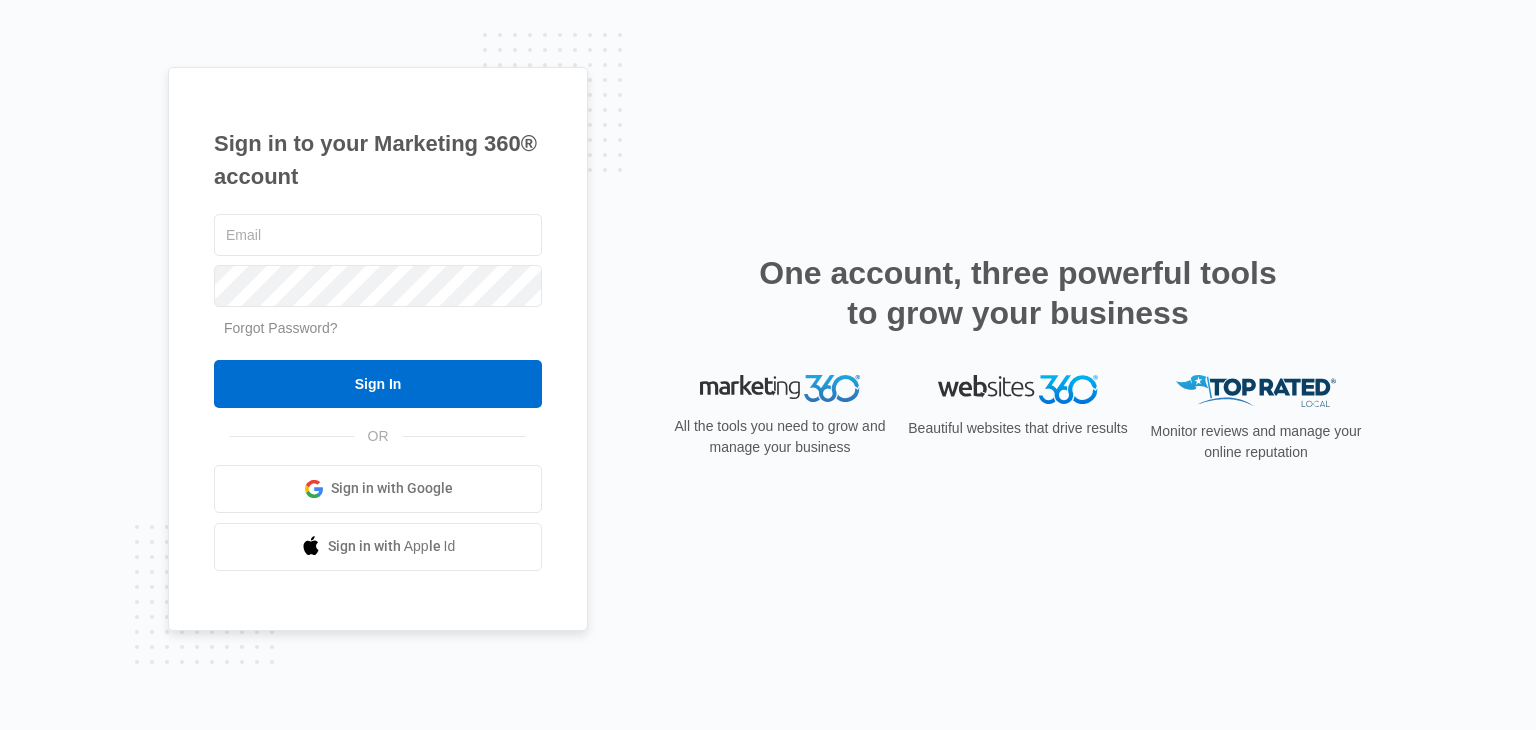 scroll, scrollTop: 0, scrollLeft: 0, axis: both 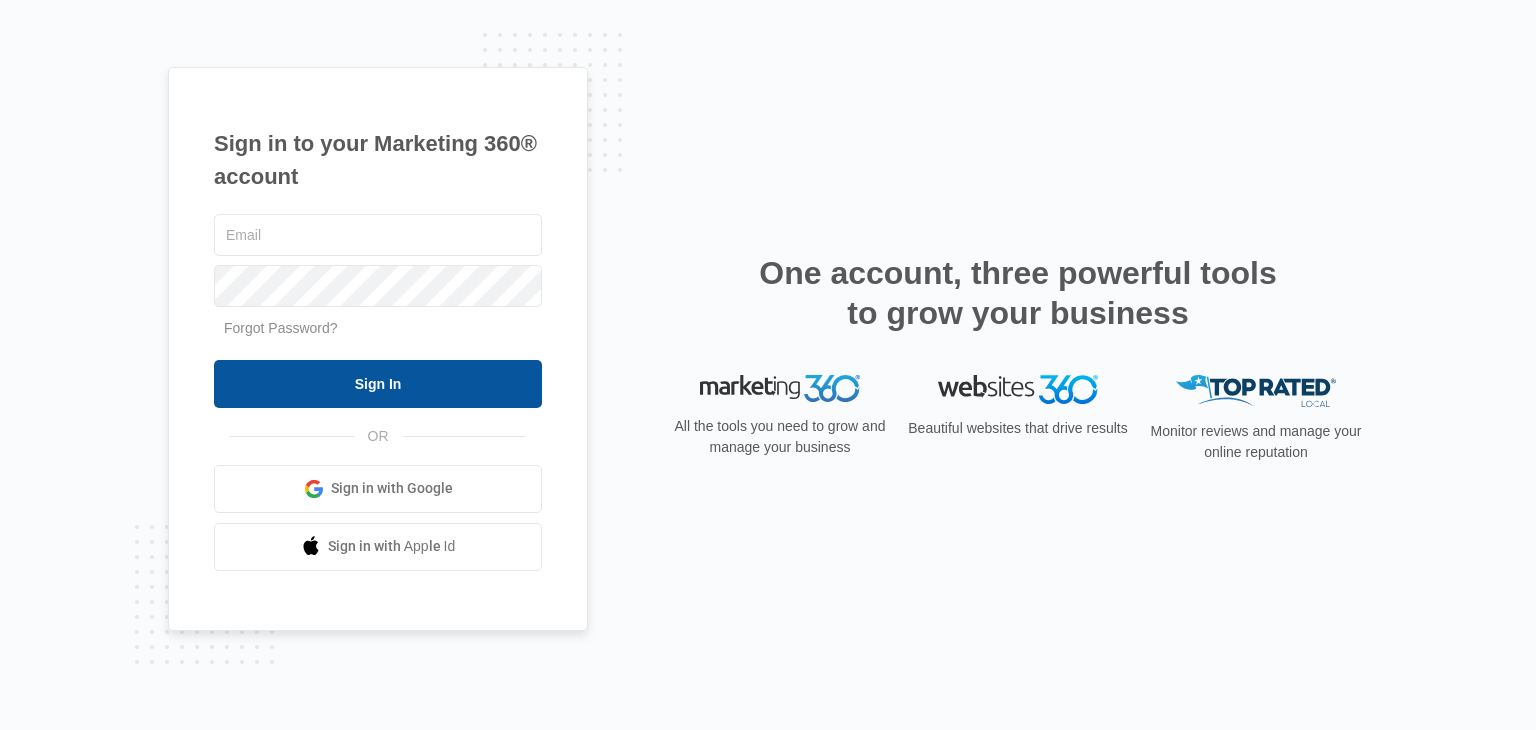 type on "[EMAIL]" 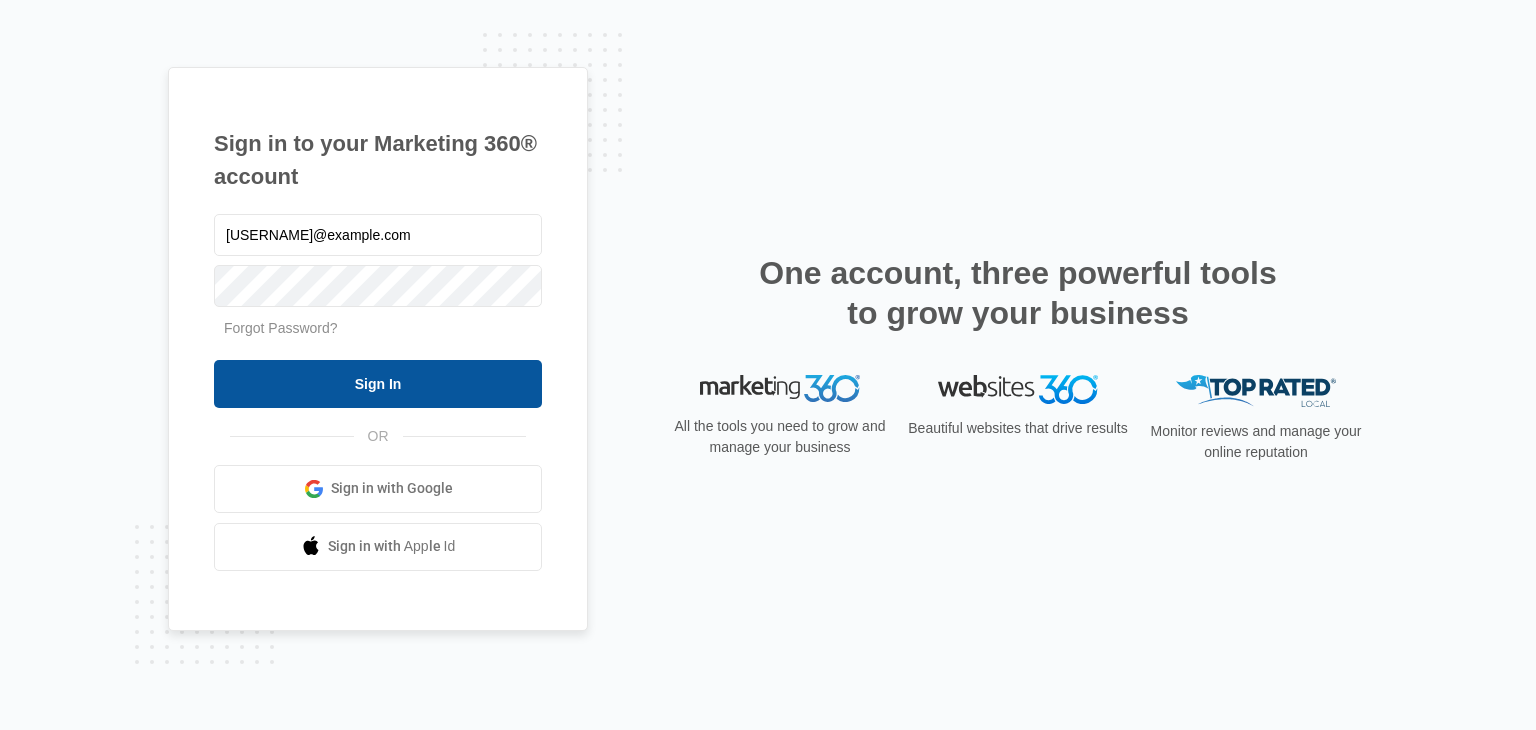 click on "Sign In" at bounding box center [378, 384] 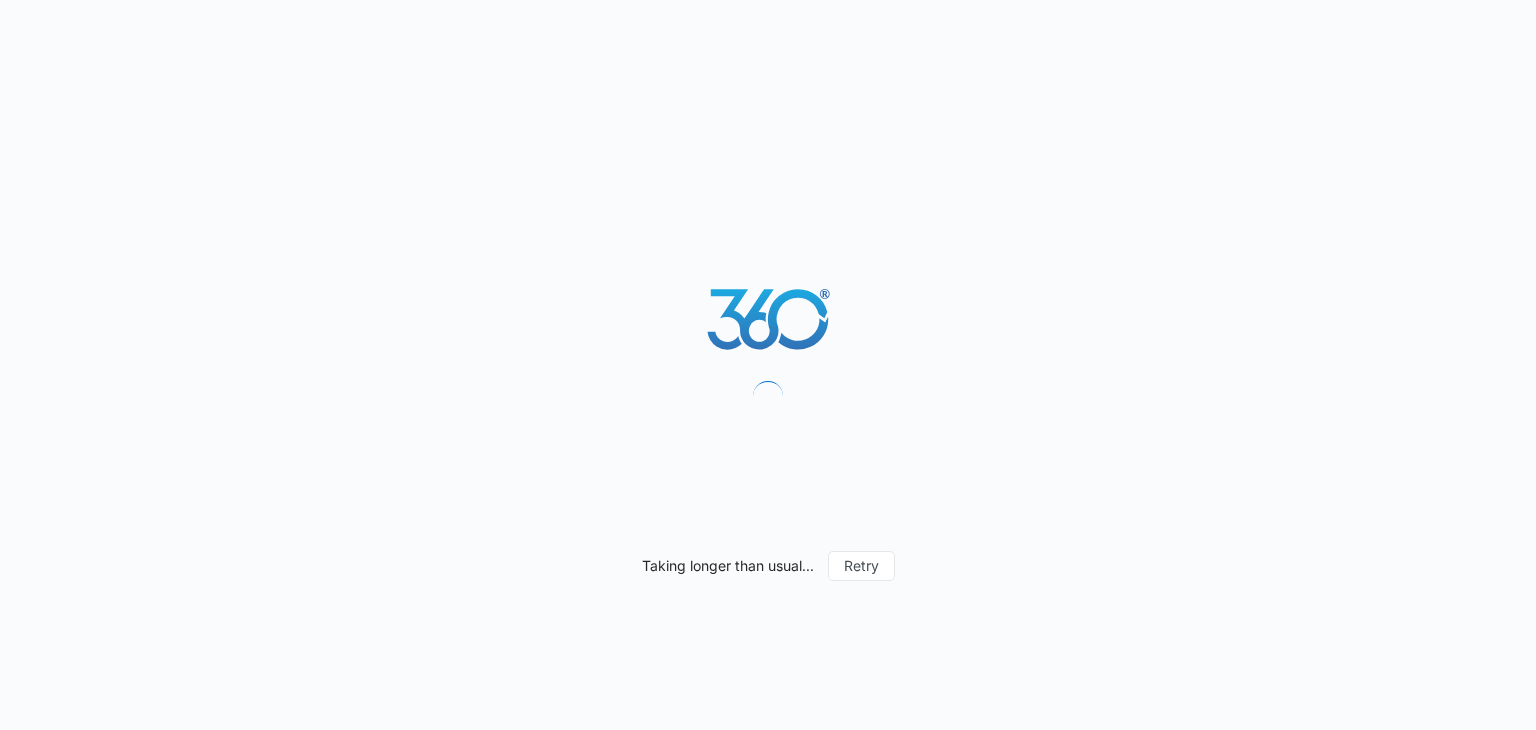 scroll, scrollTop: 0, scrollLeft: 0, axis: both 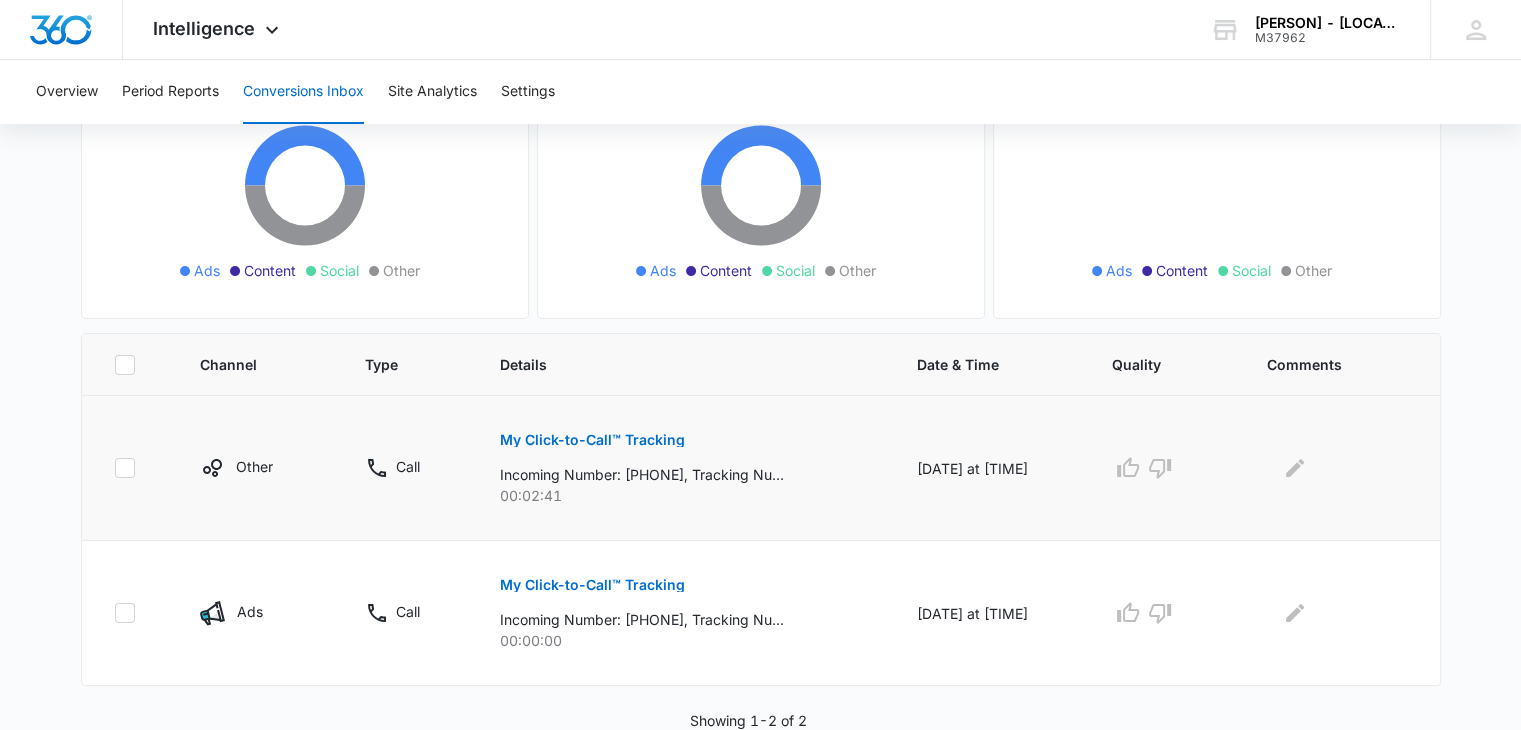 click on "My Click-to-Call™ Tracking" at bounding box center [592, 440] 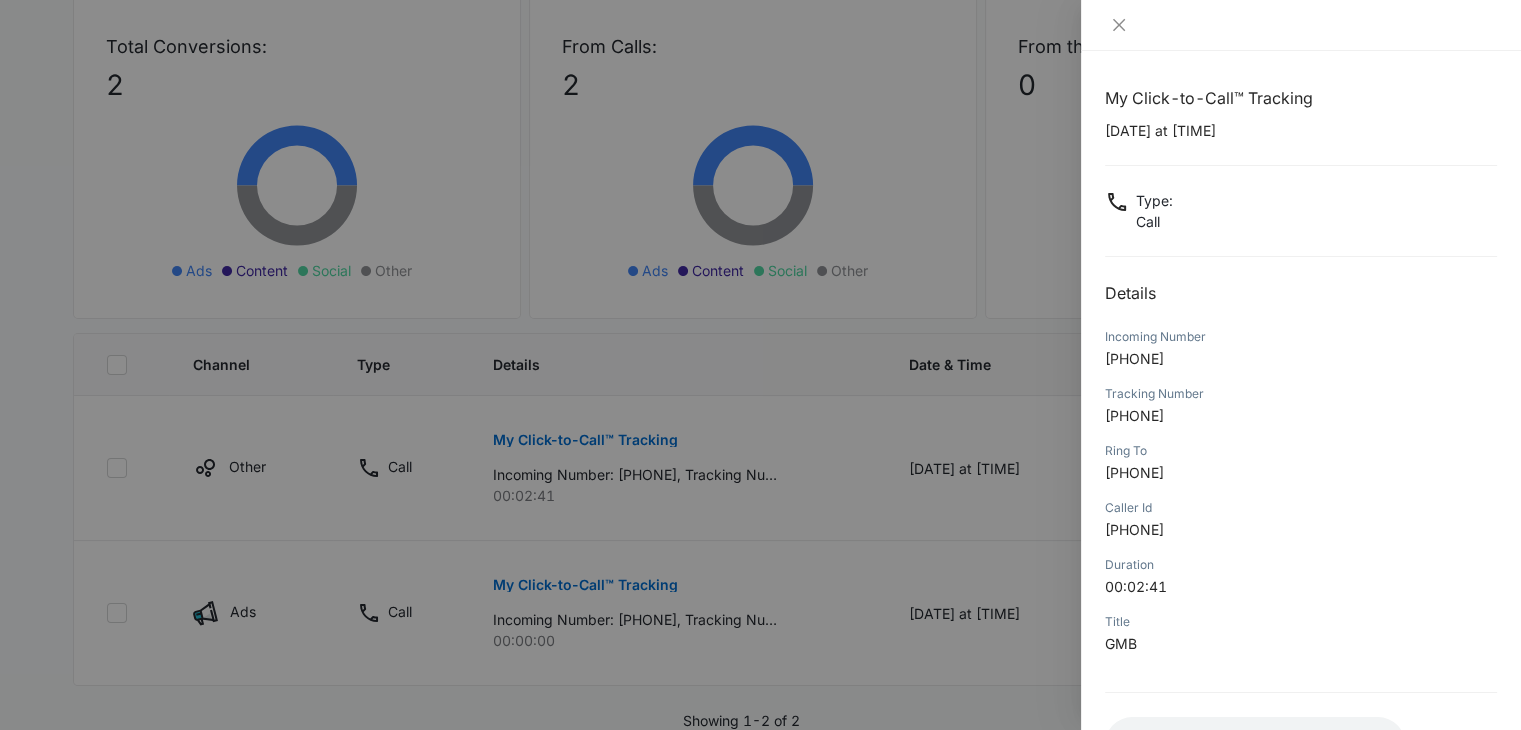 scroll, scrollTop: 158, scrollLeft: 0, axis: vertical 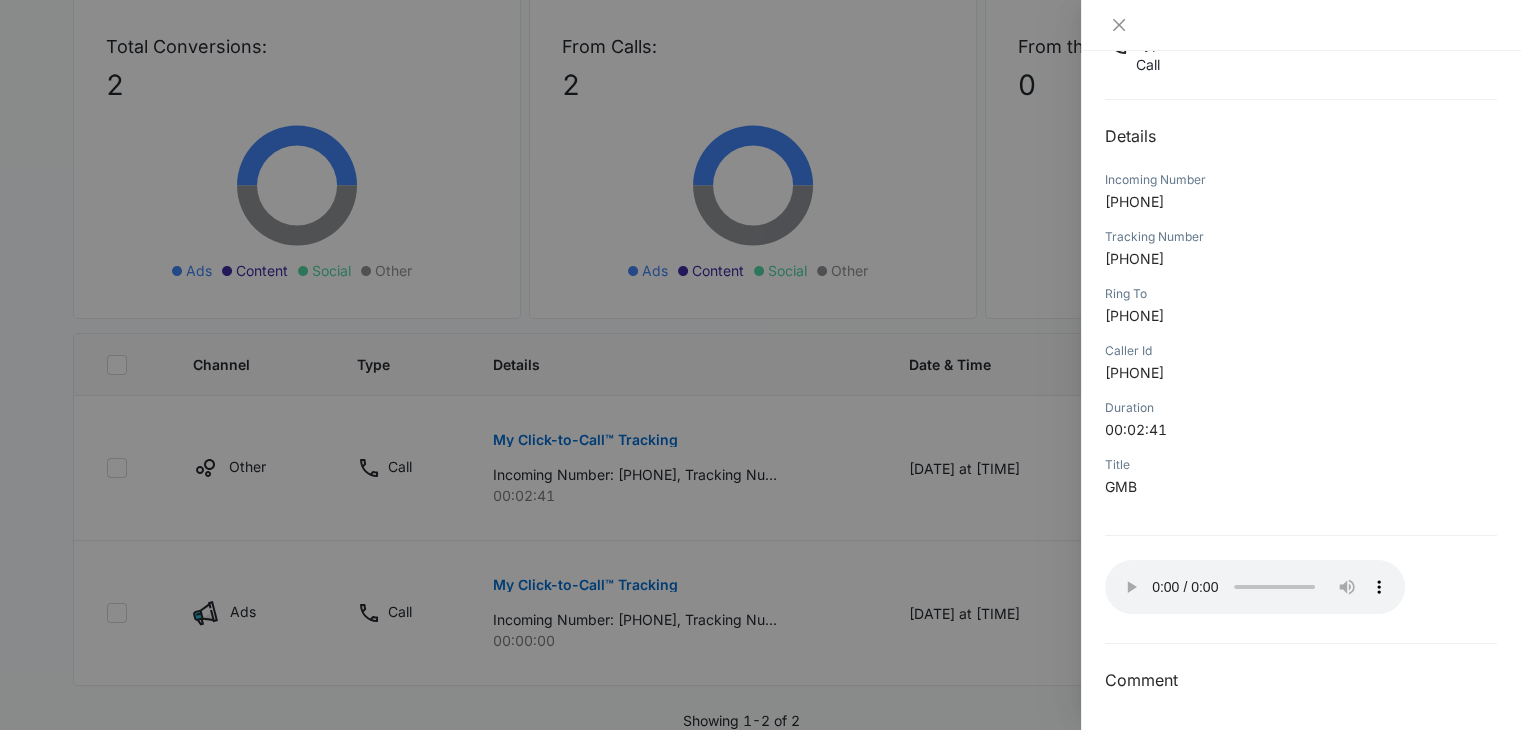 type 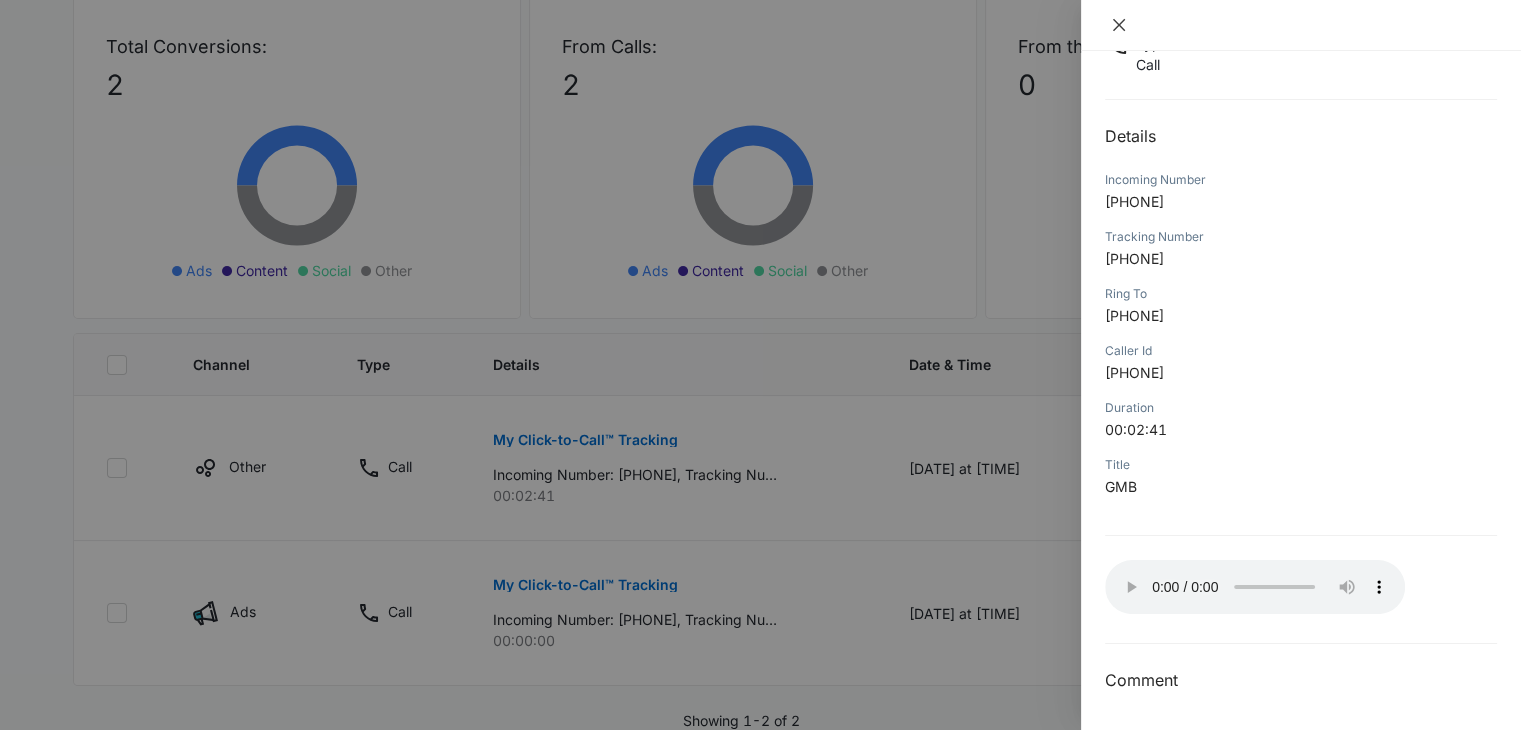 click 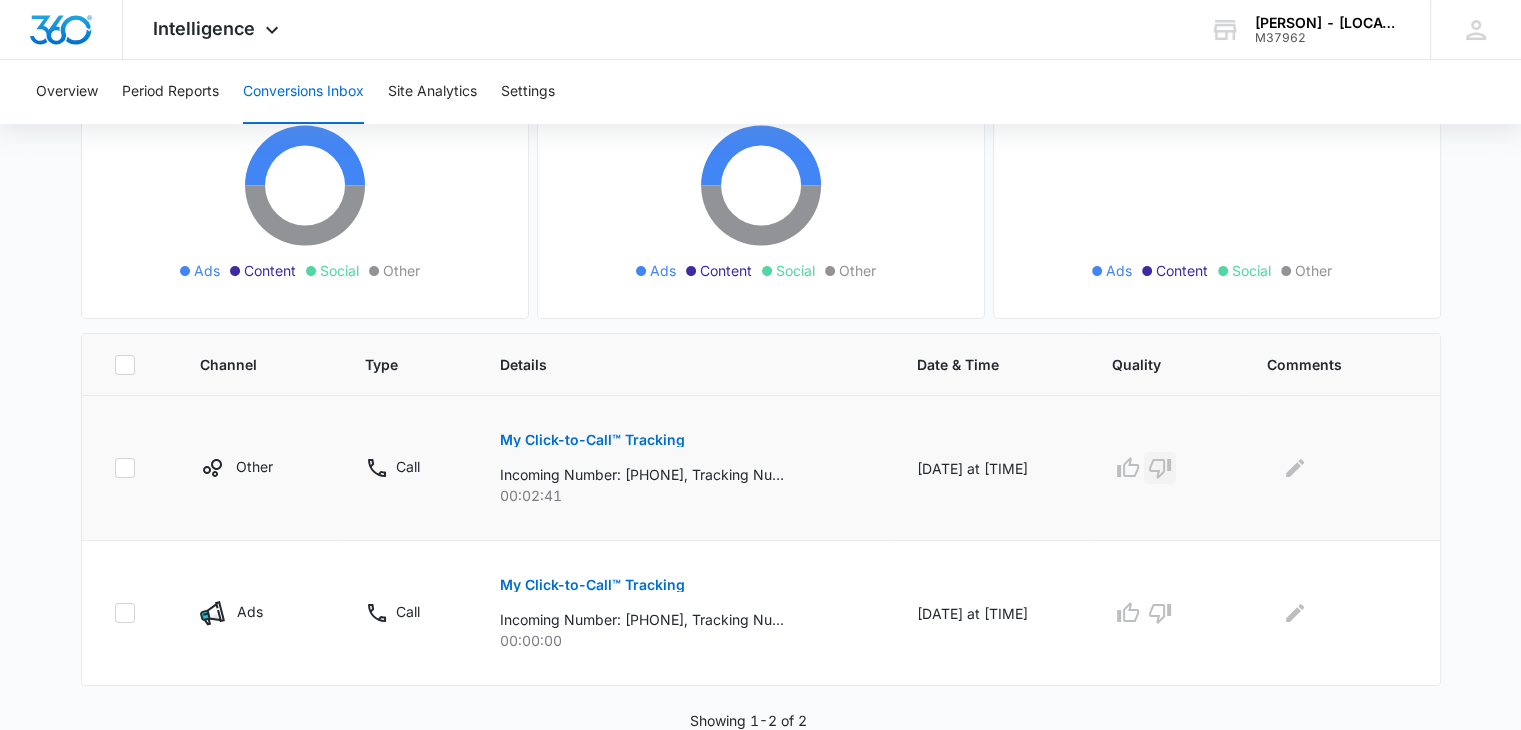 click 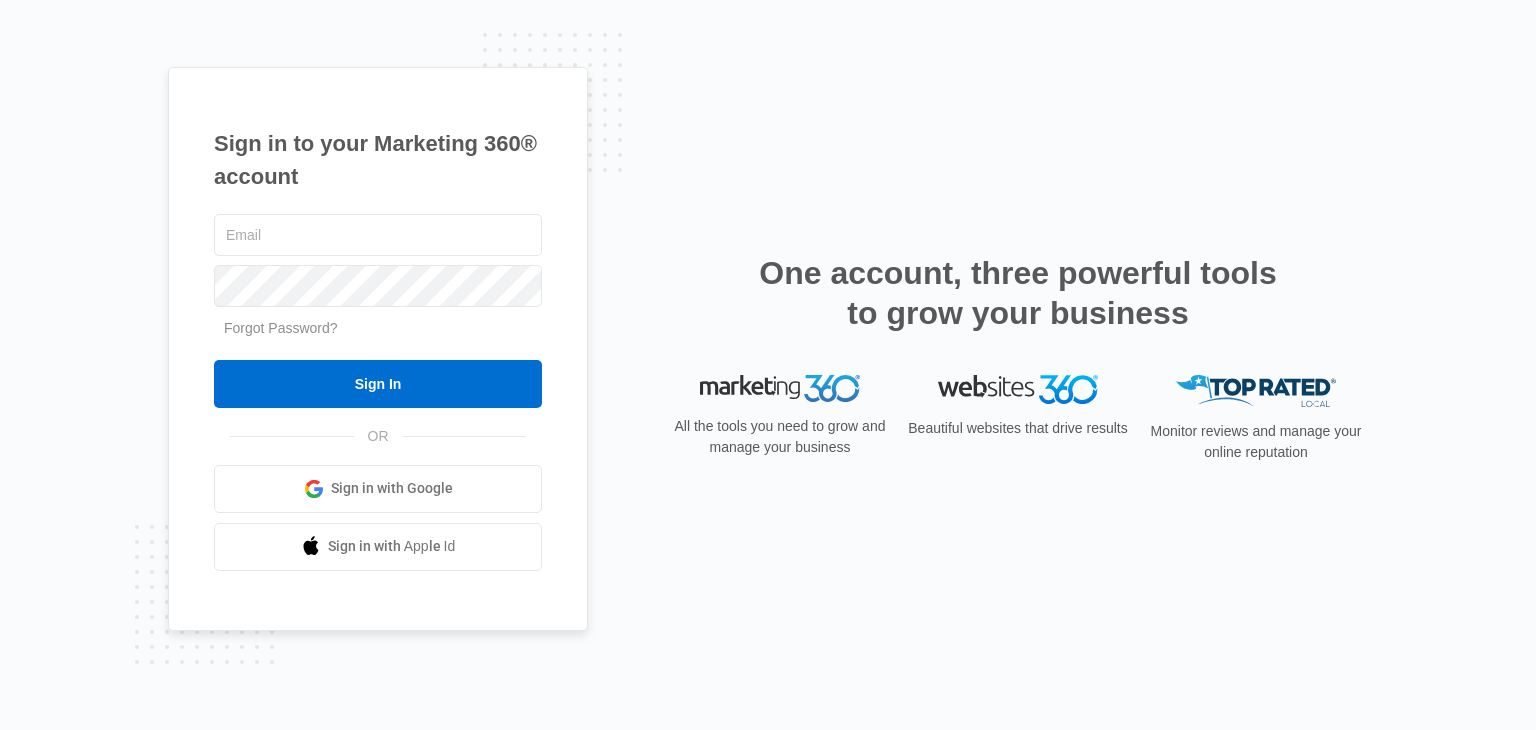 scroll, scrollTop: 0, scrollLeft: 0, axis: both 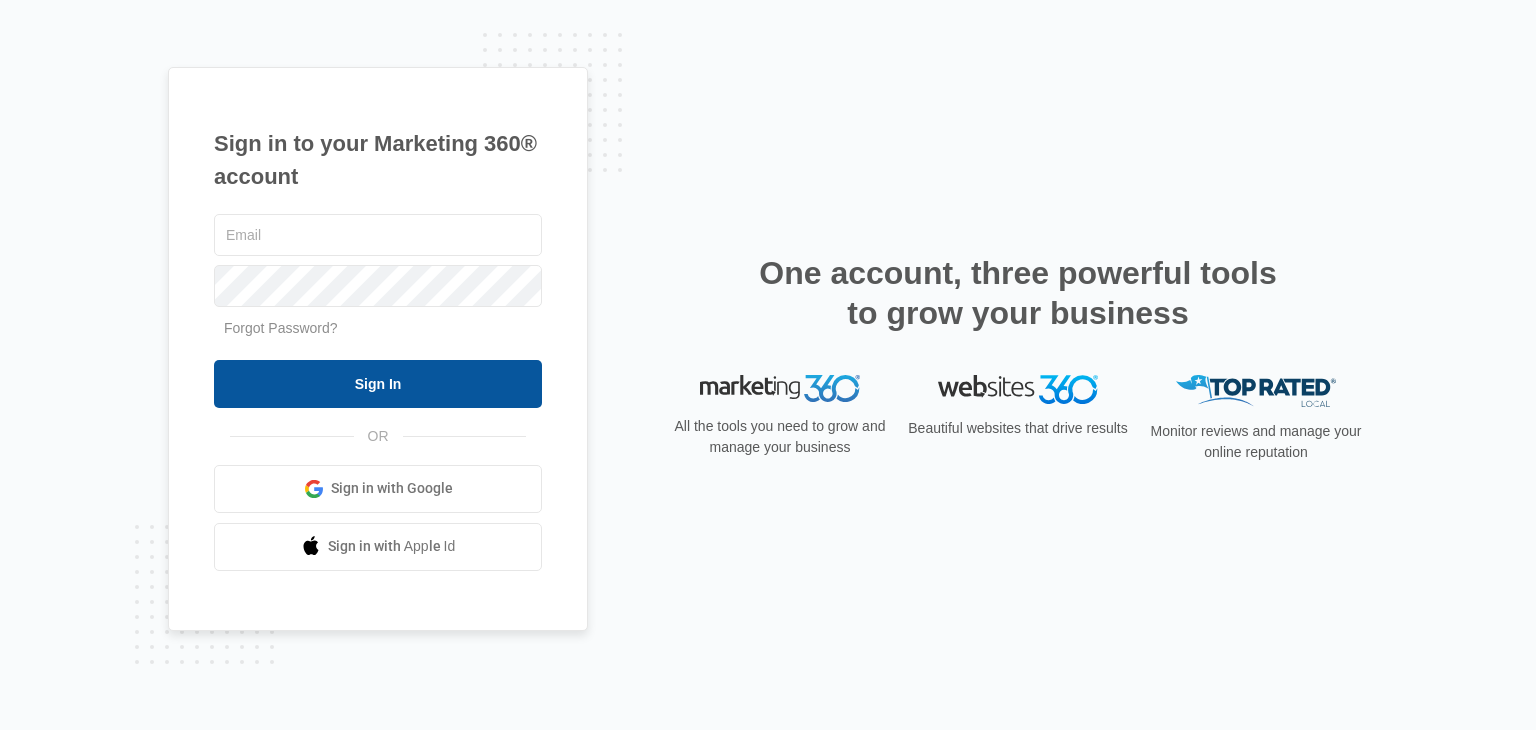 type on "[USERNAME]@example.com" 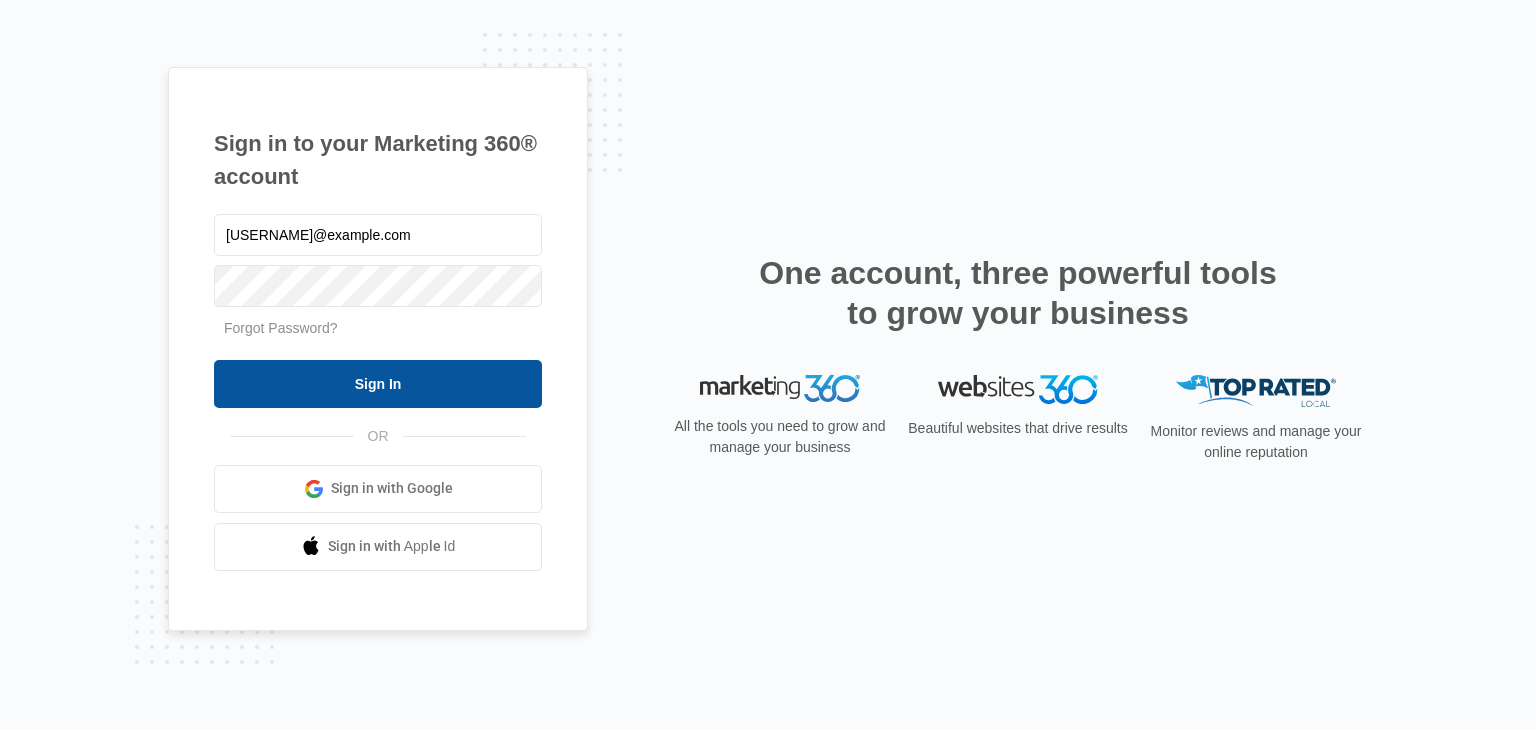 click on "Sign In" at bounding box center [378, 384] 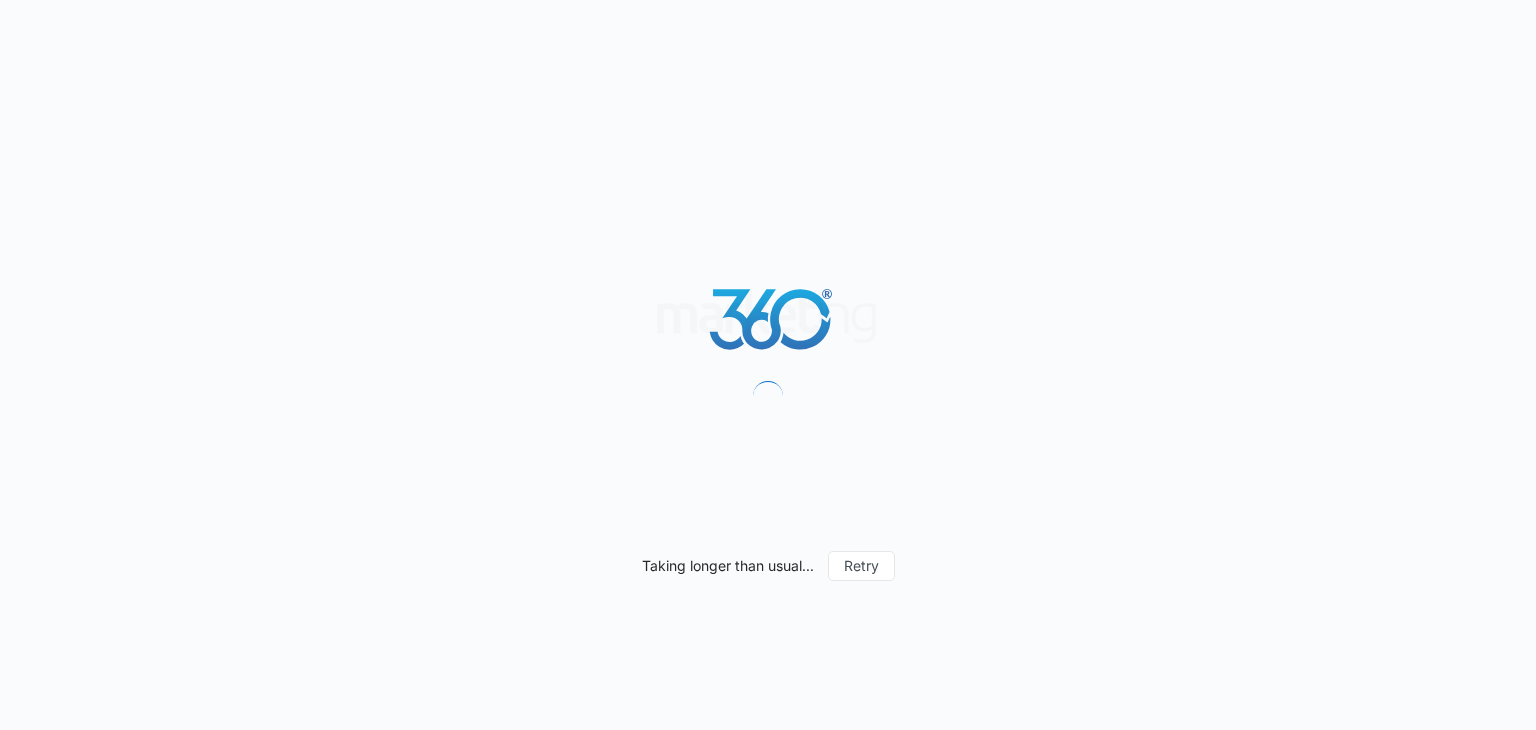 scroll, scrollTop: 0, scrollLeft: 0, axis: both 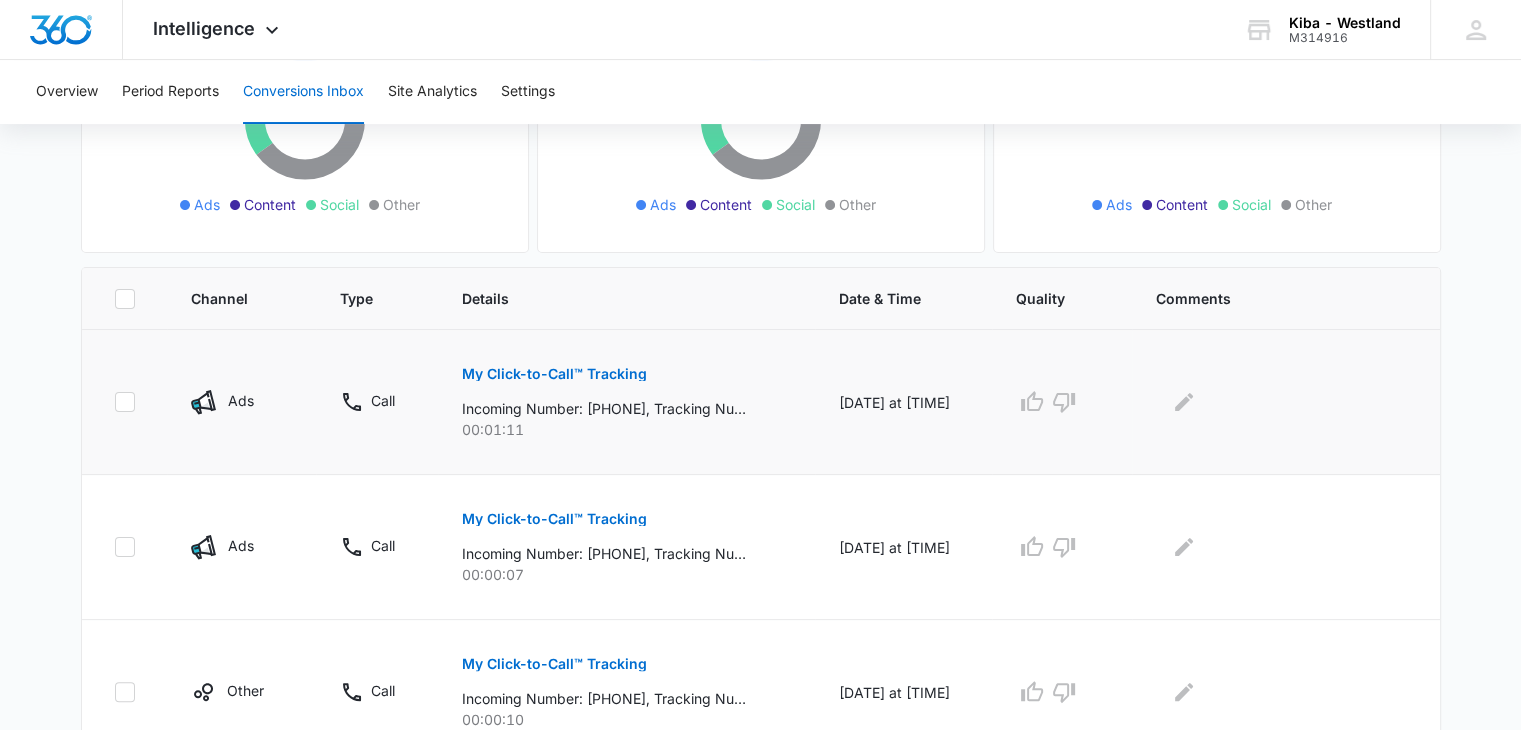 click on "My Click-to-Call™ Tracking" at bounding box center (554, 374) 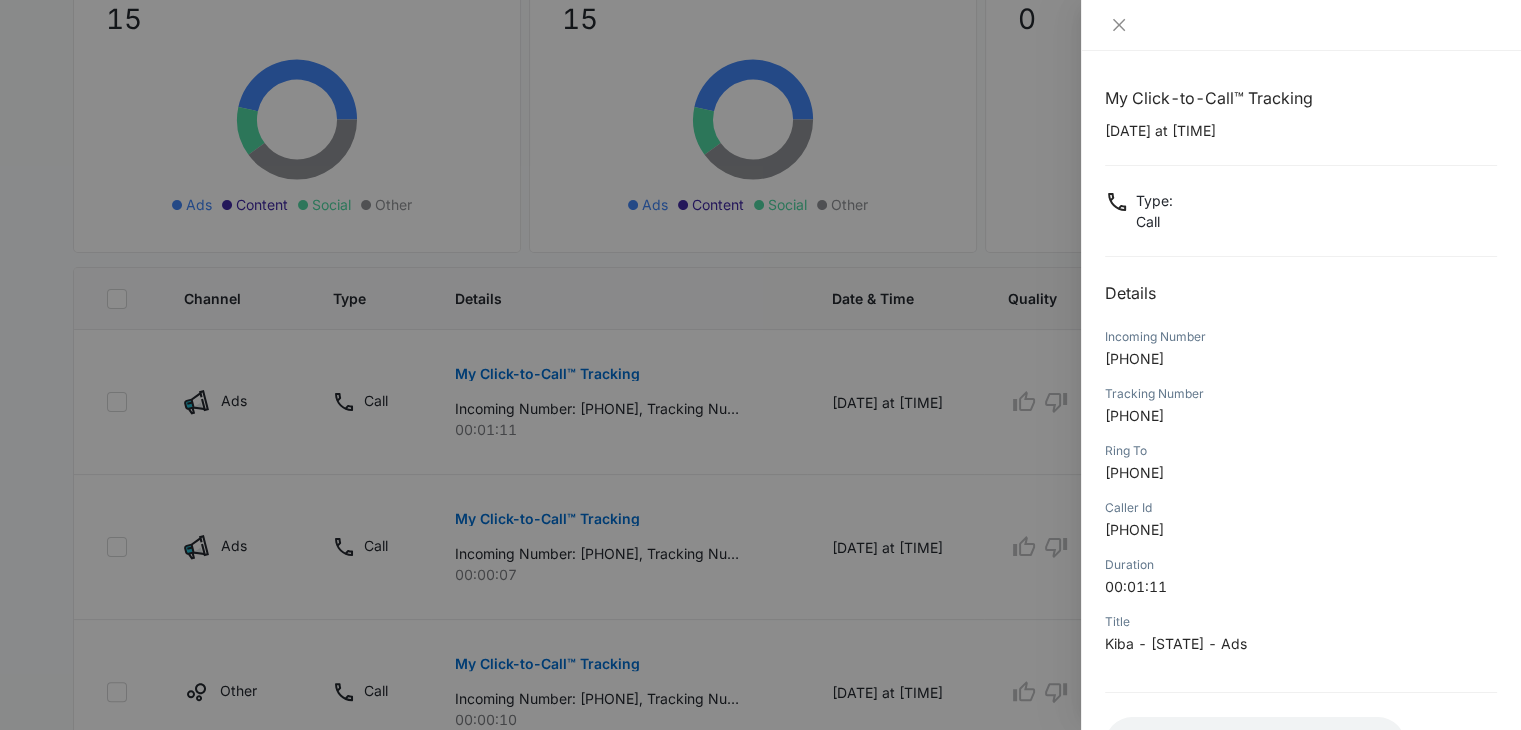 scroll, scrollTop: 158, scrollLeft: 0, axis: vertical 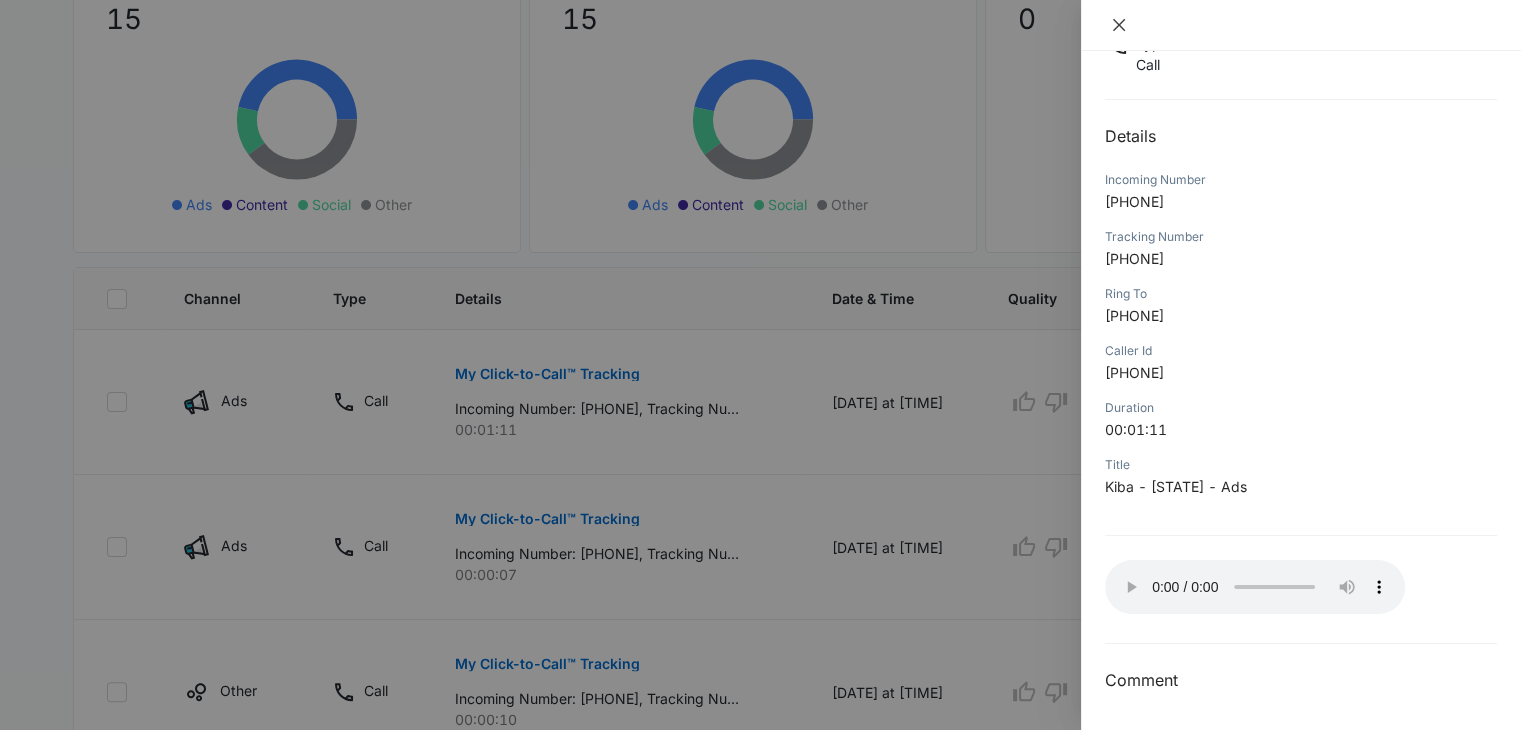 click 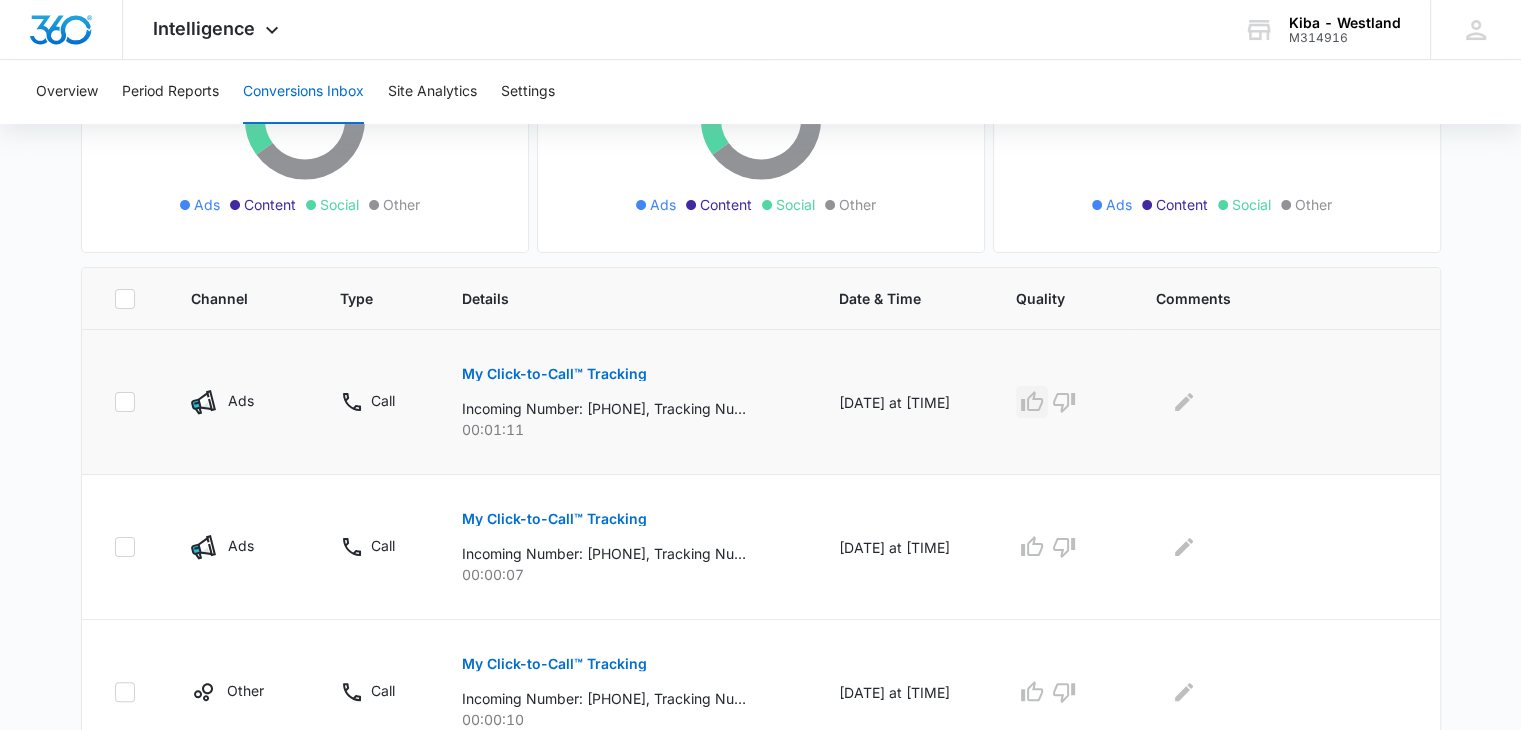 click 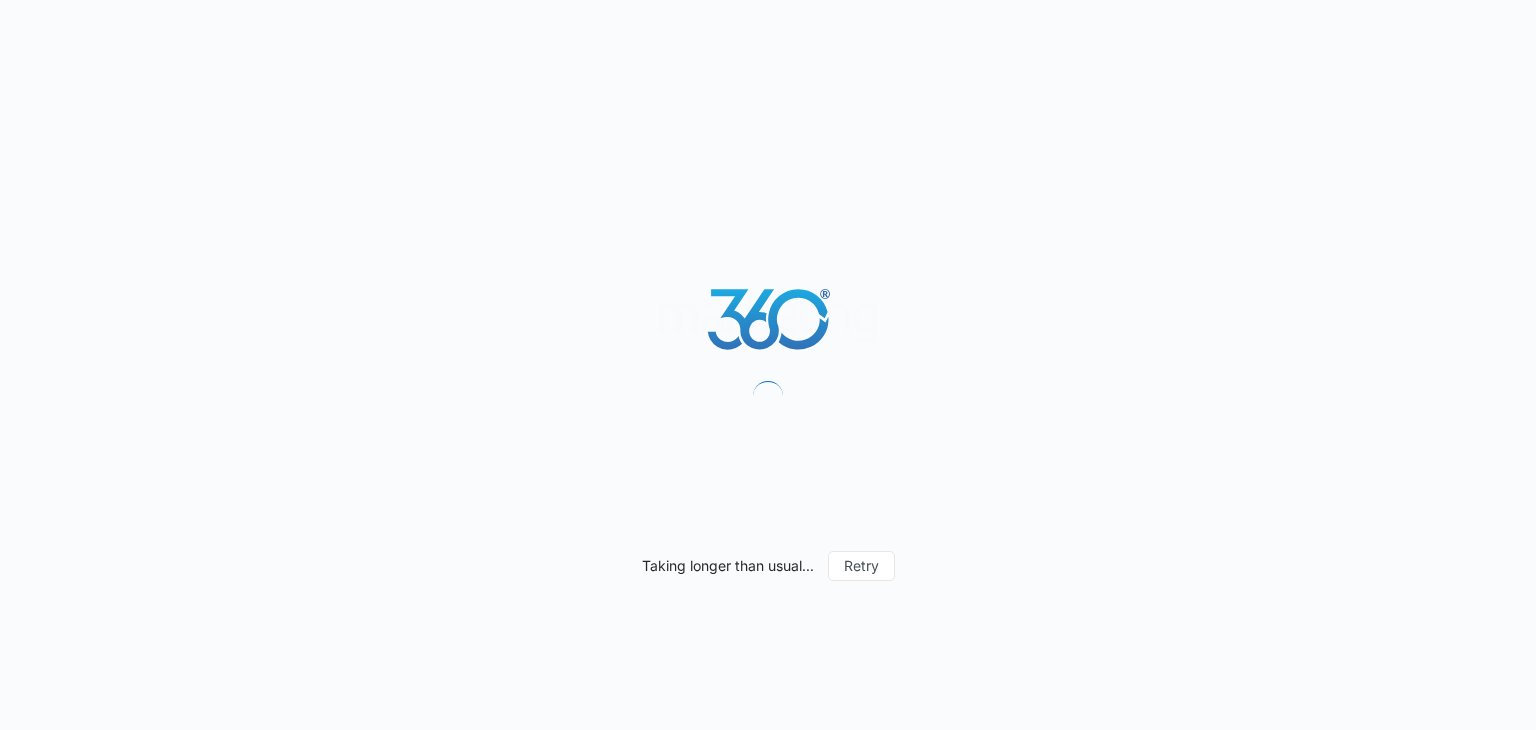 scroll, scrollTop: 0, scrollLeft: 0, axis: both 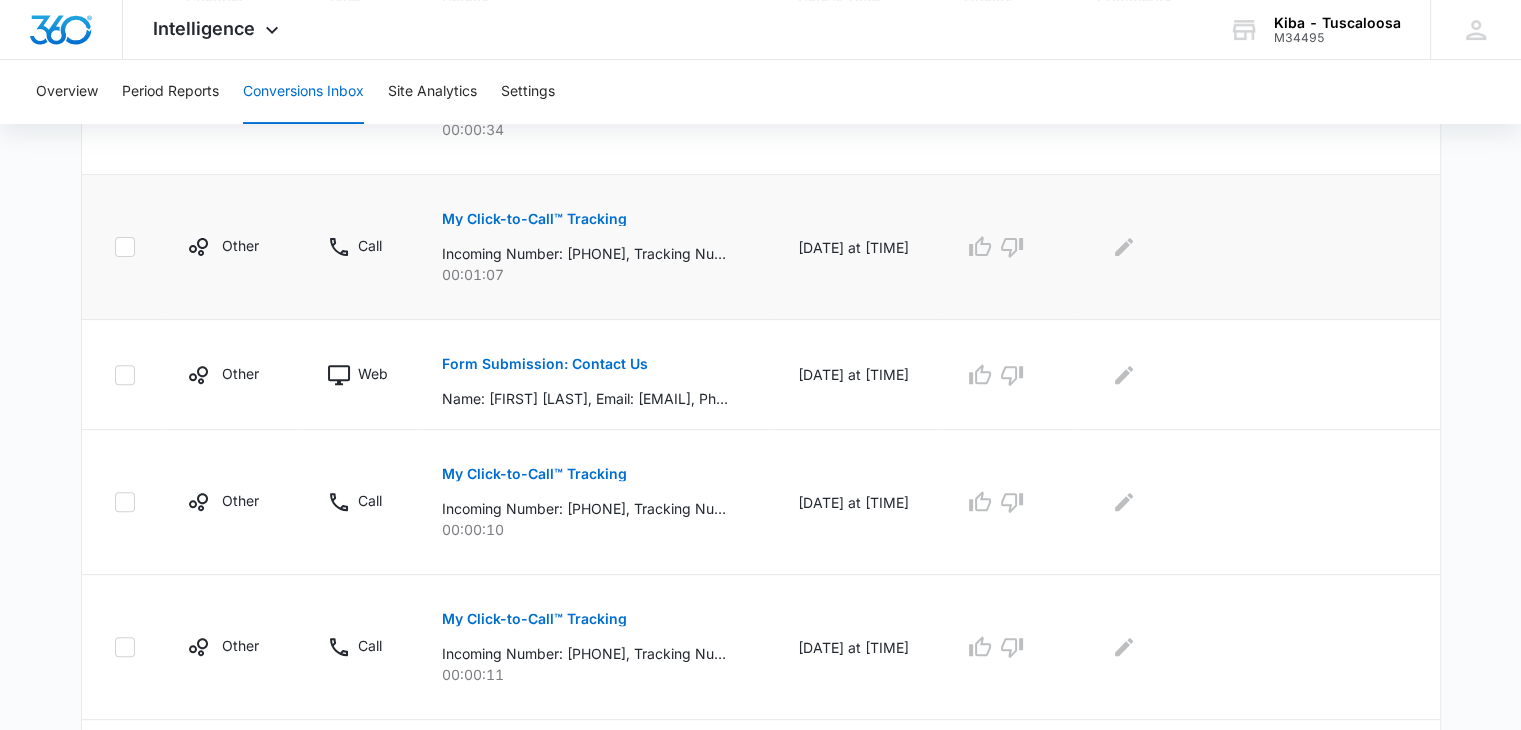 click on "My Click-to-Call™ Tracking" at bounding box center (534, 219) 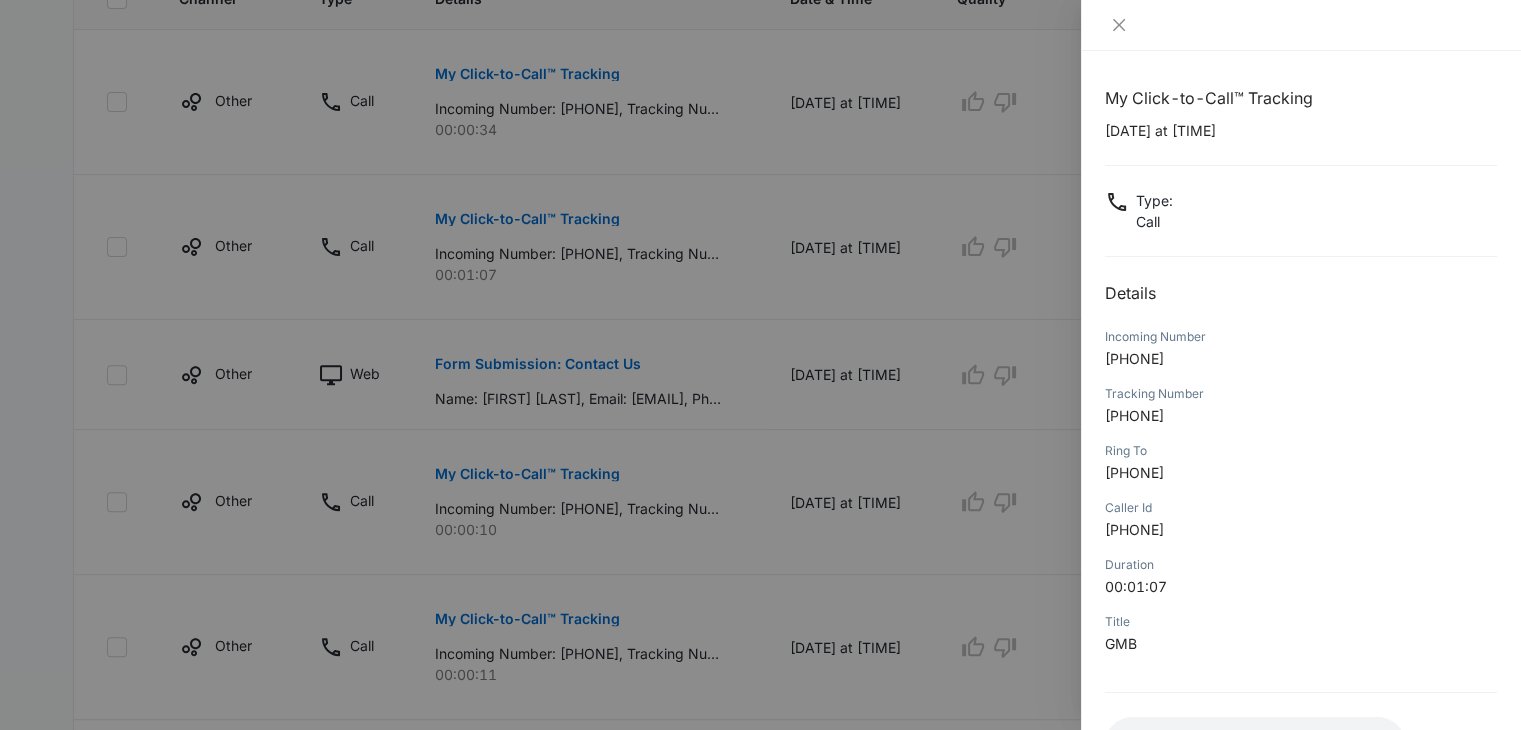 scroll, scrollTop: 158, scrollLeft: 0, axis: vertical 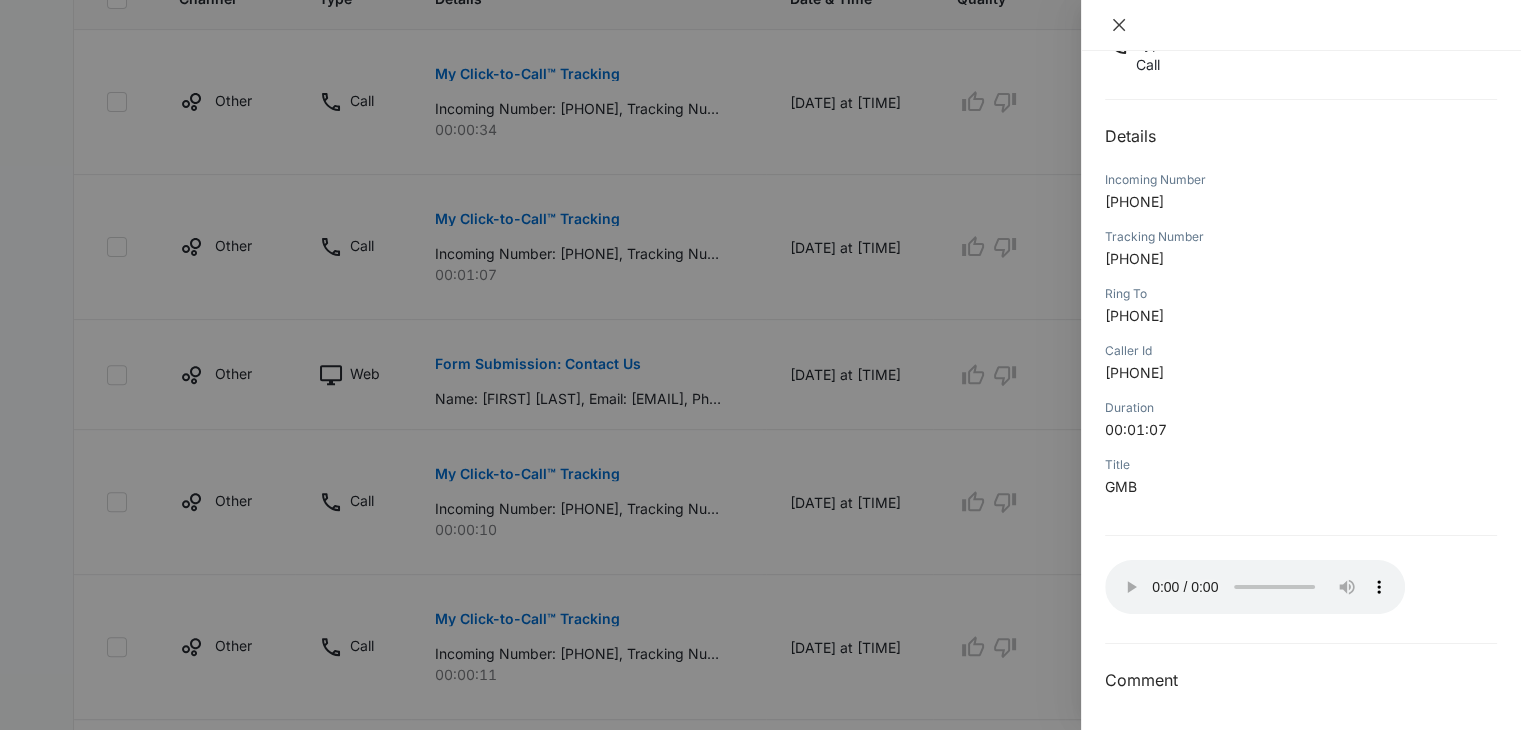 click 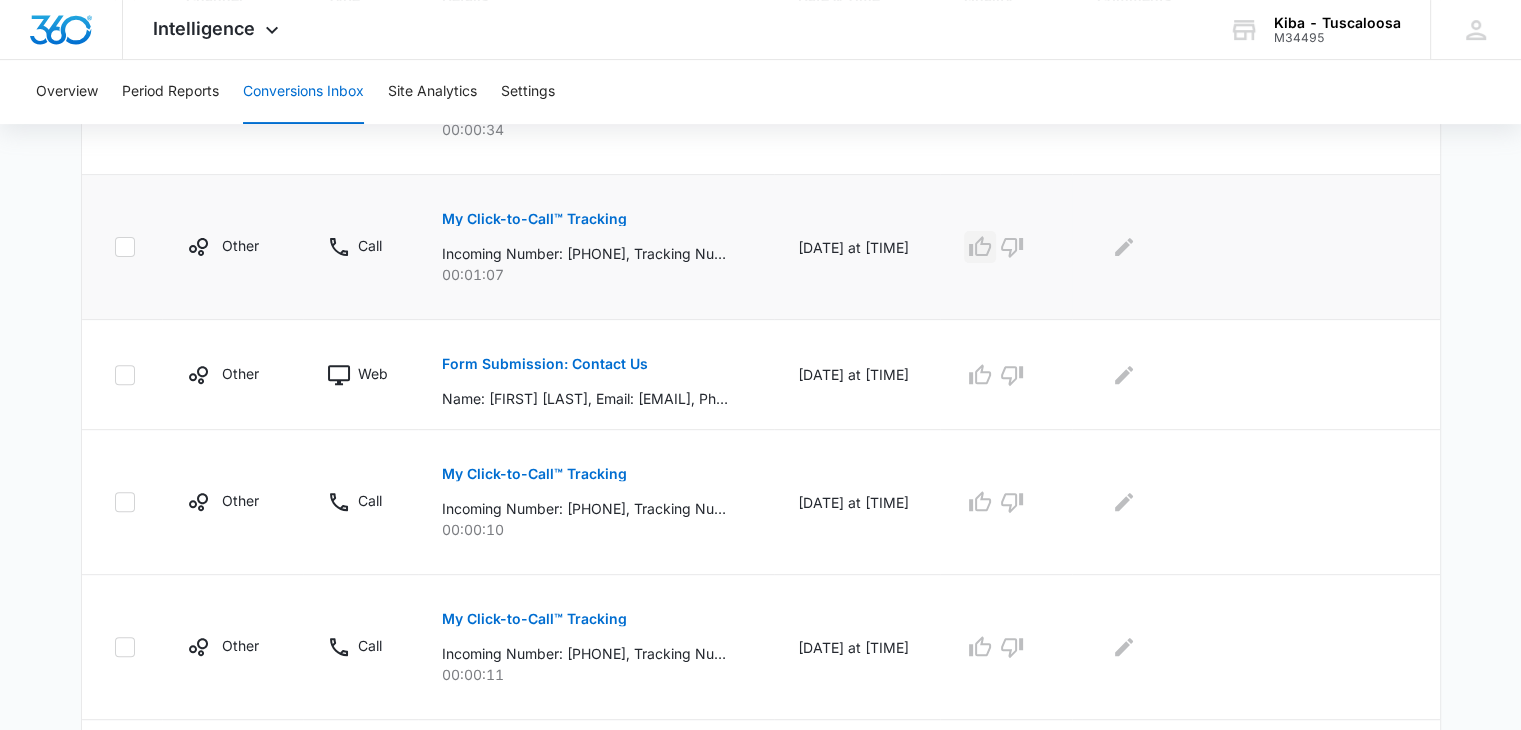 click 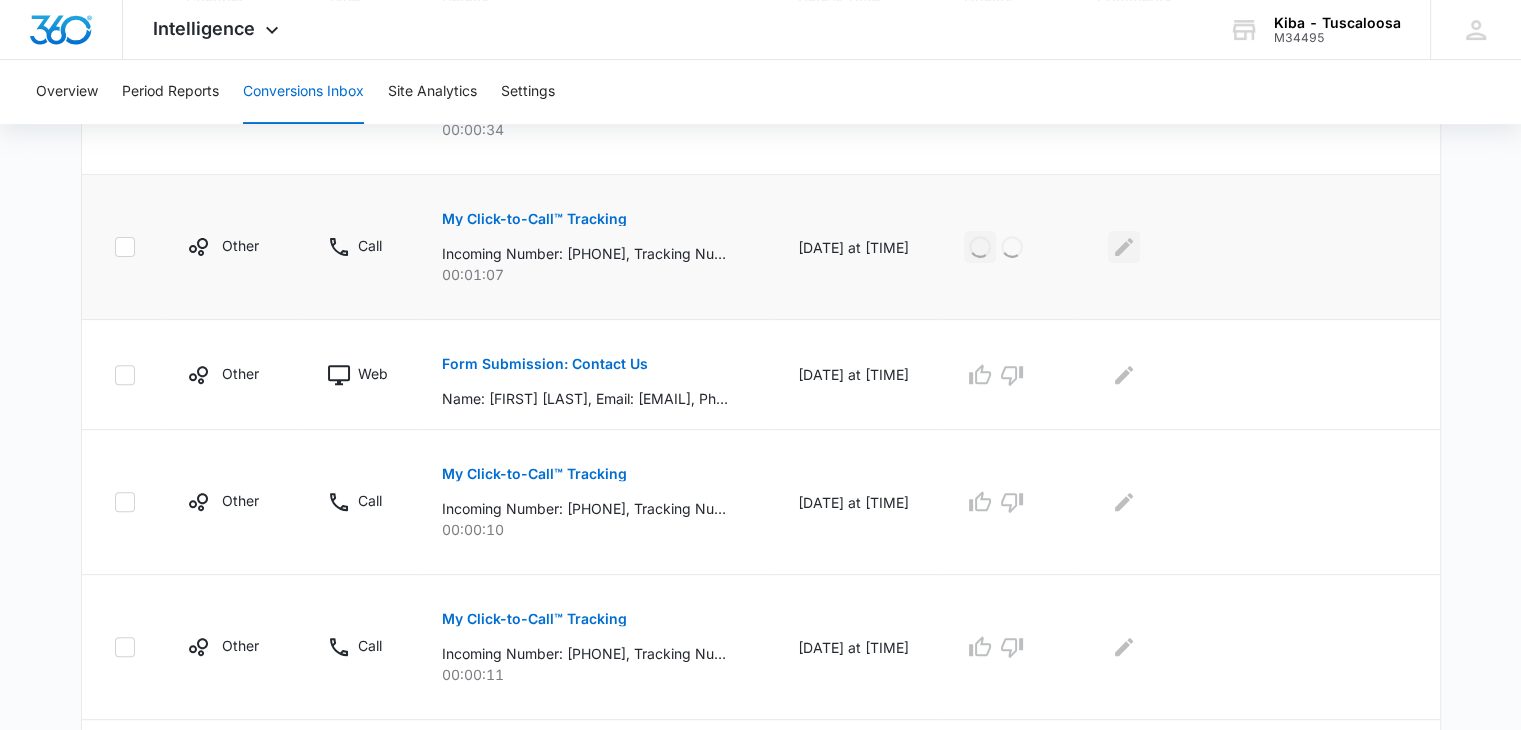 click 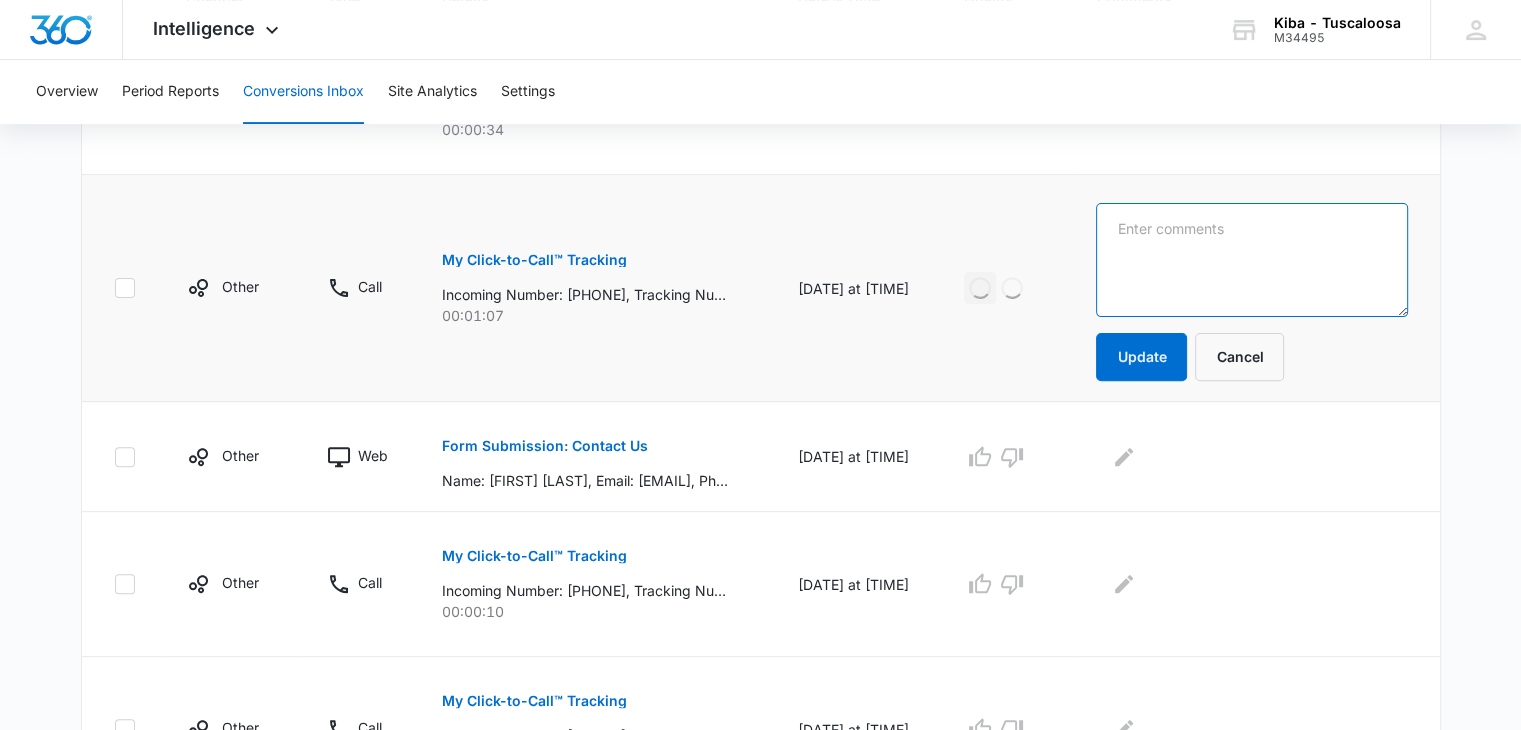 click at bounding box center (1251, 260) 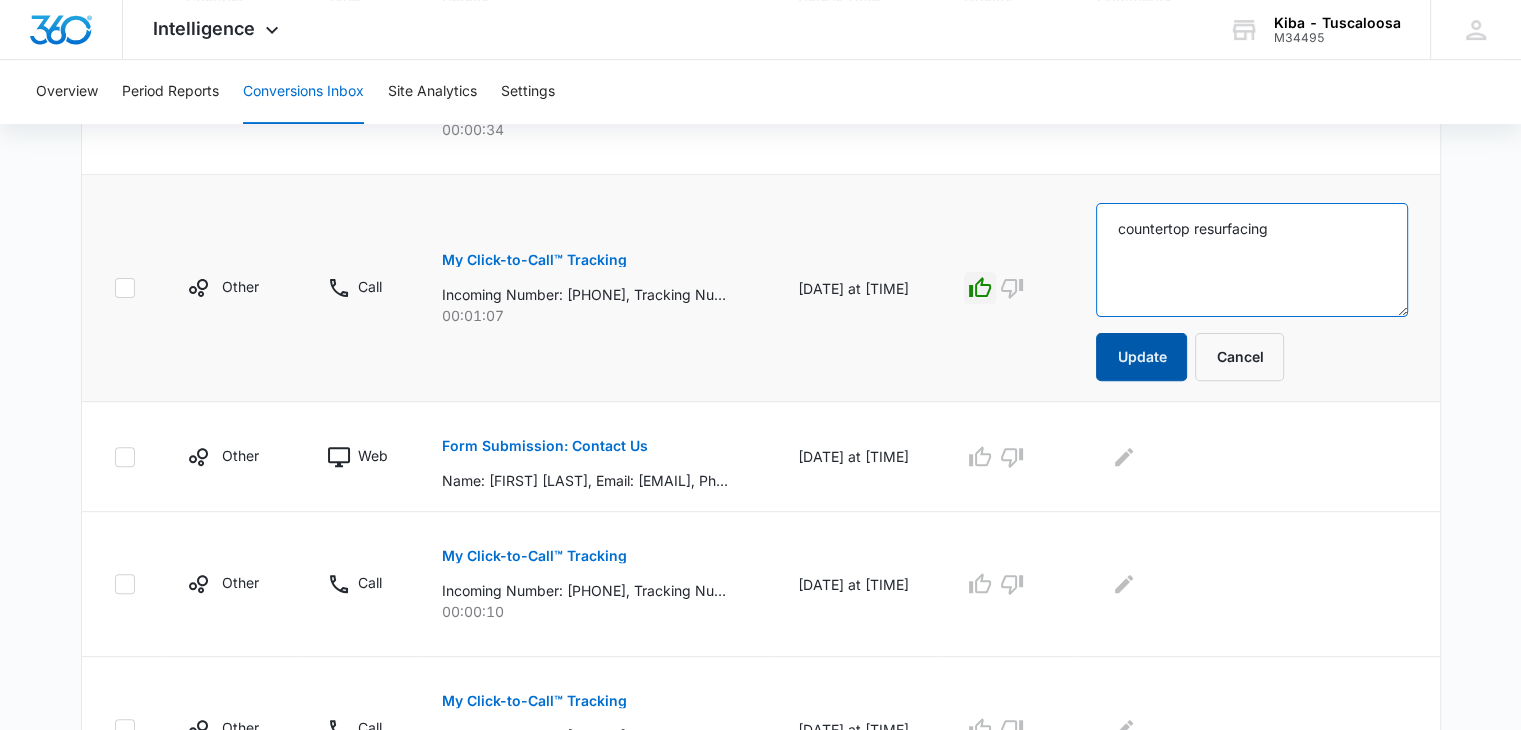 type on "countertop resurfacing" 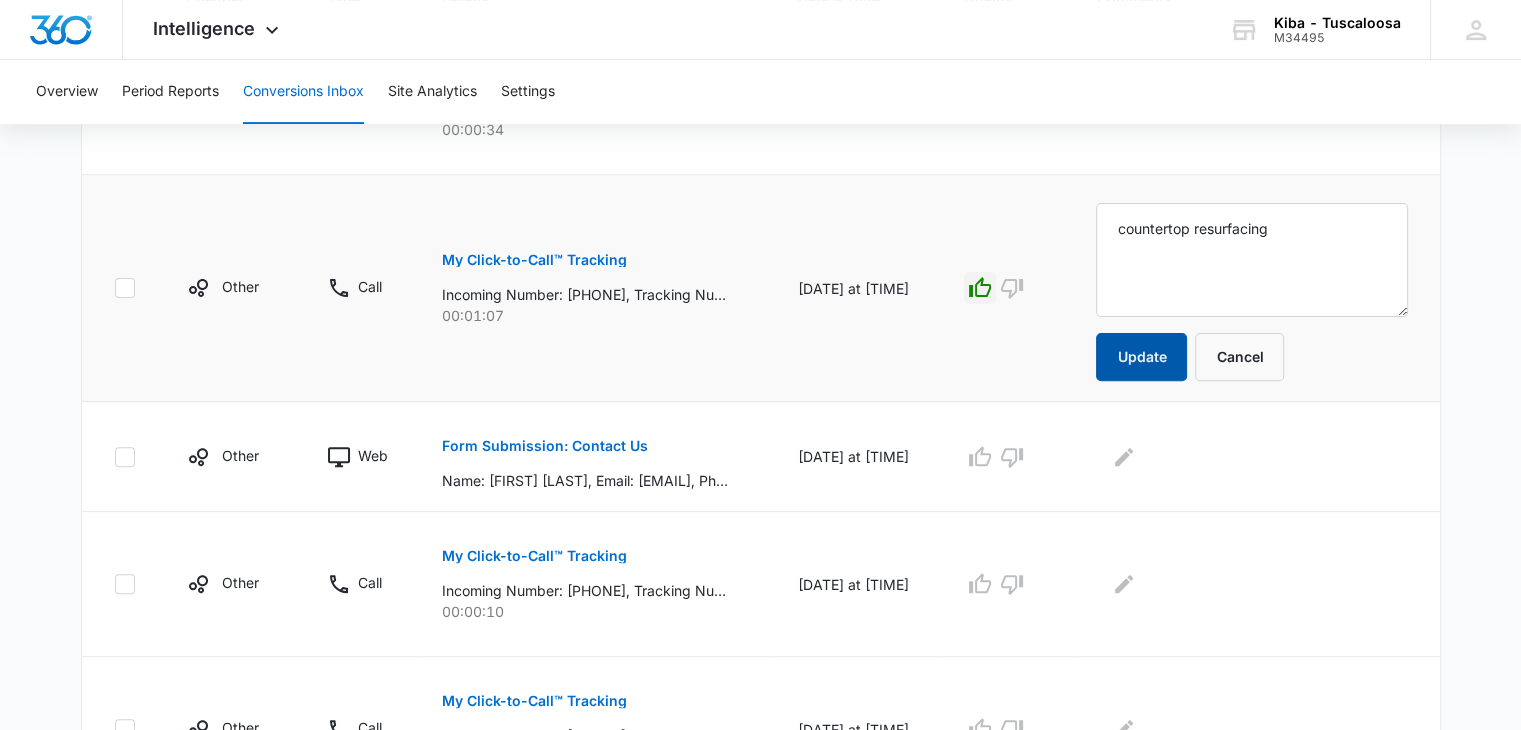 click on "Update" at bounding box center (1141, 357) 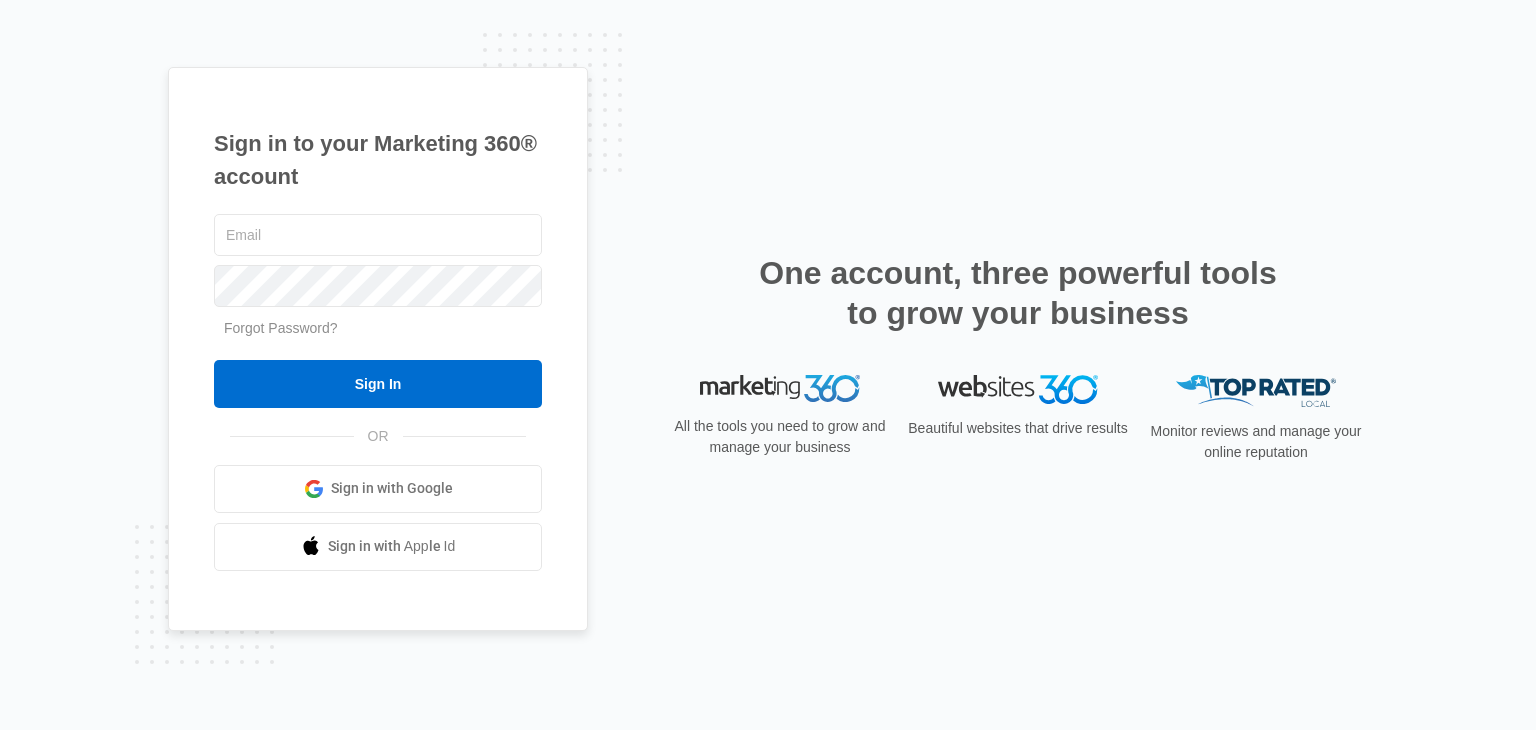 scroll, scrollTop: 0, scrollLeft: 0, axis: both 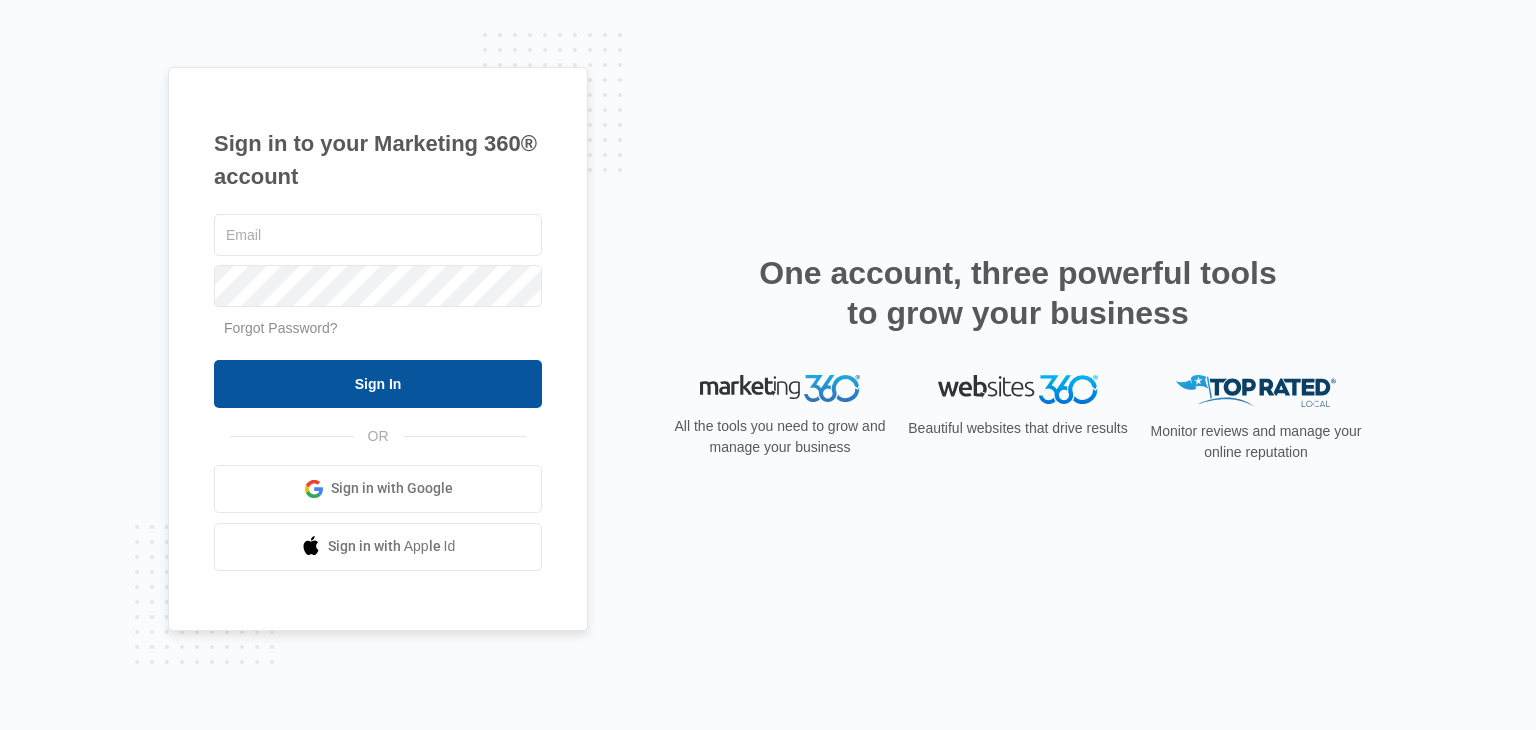 type on "[EMAIL]" 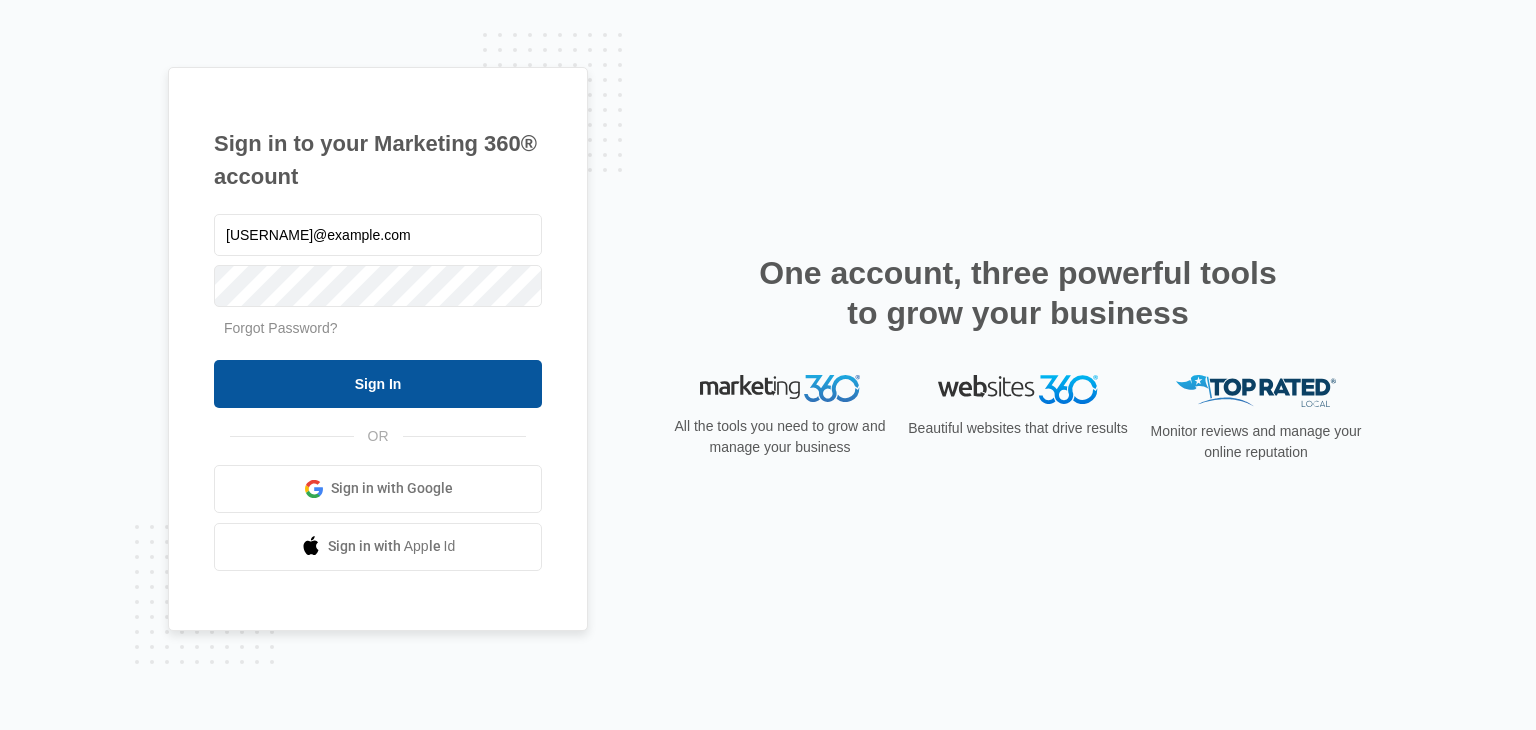 click on "Sign In" at bounding box center (378, 384) 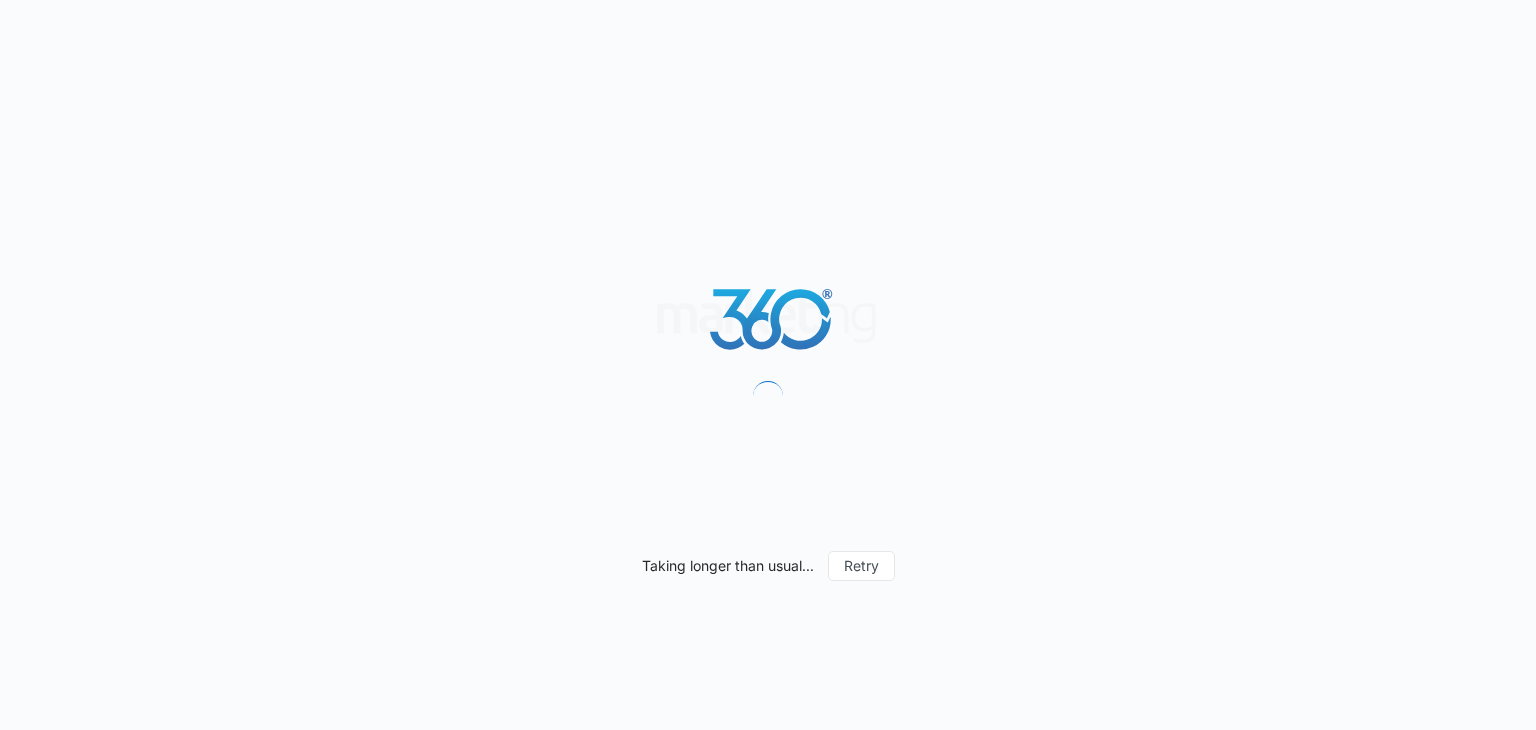 scroll, scrollTop: 0, scrollLeft: 0, axis: both 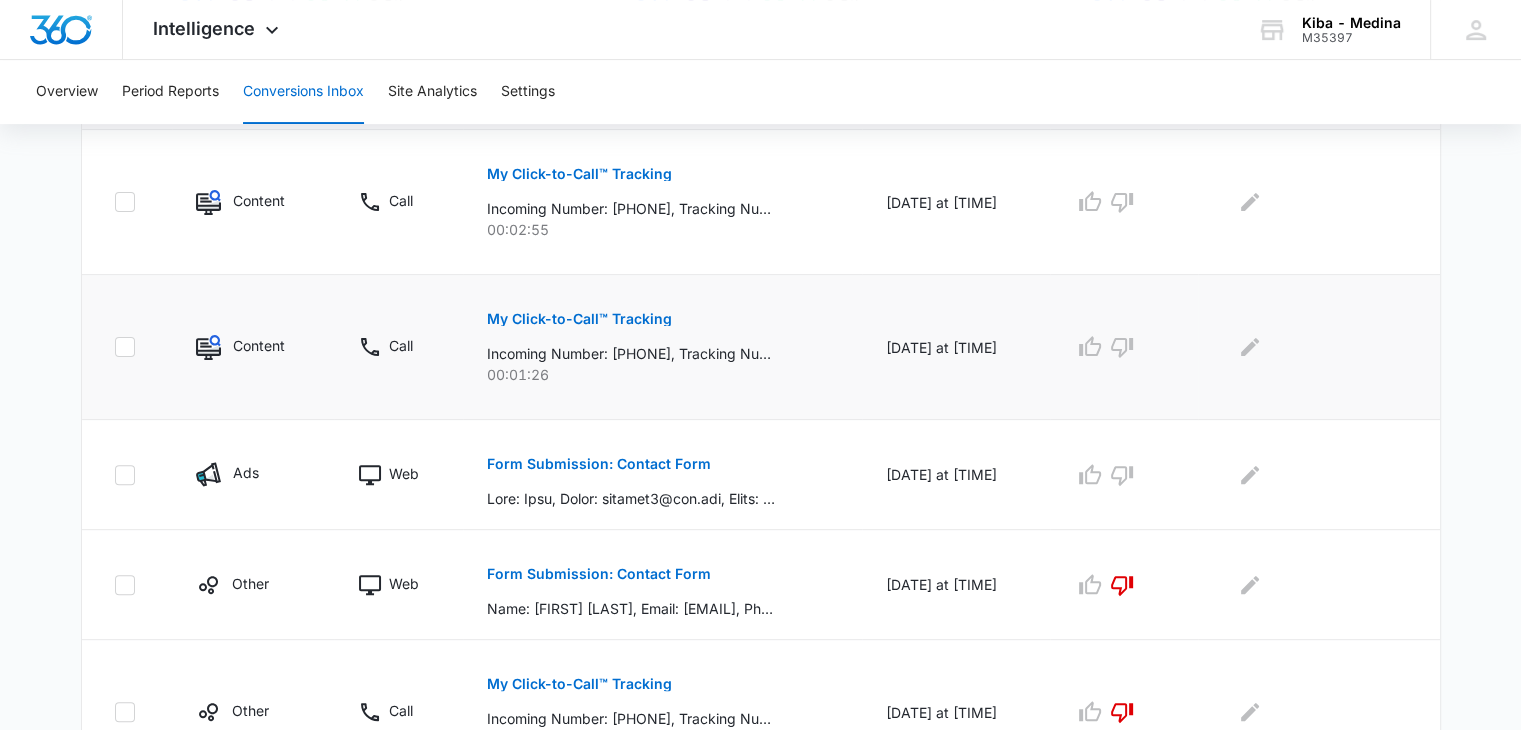 click on "My Click-to-Call™ Tracking" at bounding box center [579, 319] 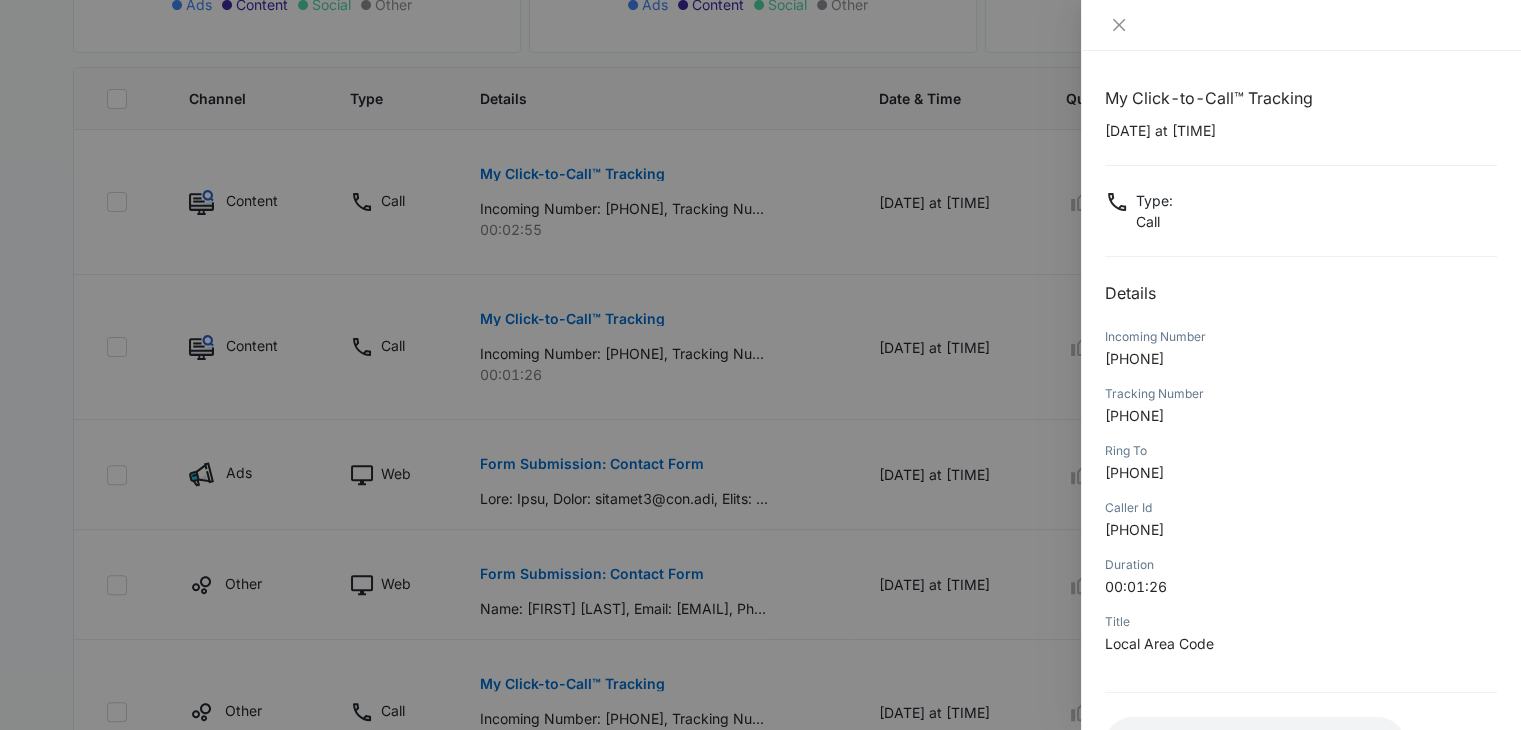 scroll, scrollTop: 158, scrollLeft: 0, axis: vertical 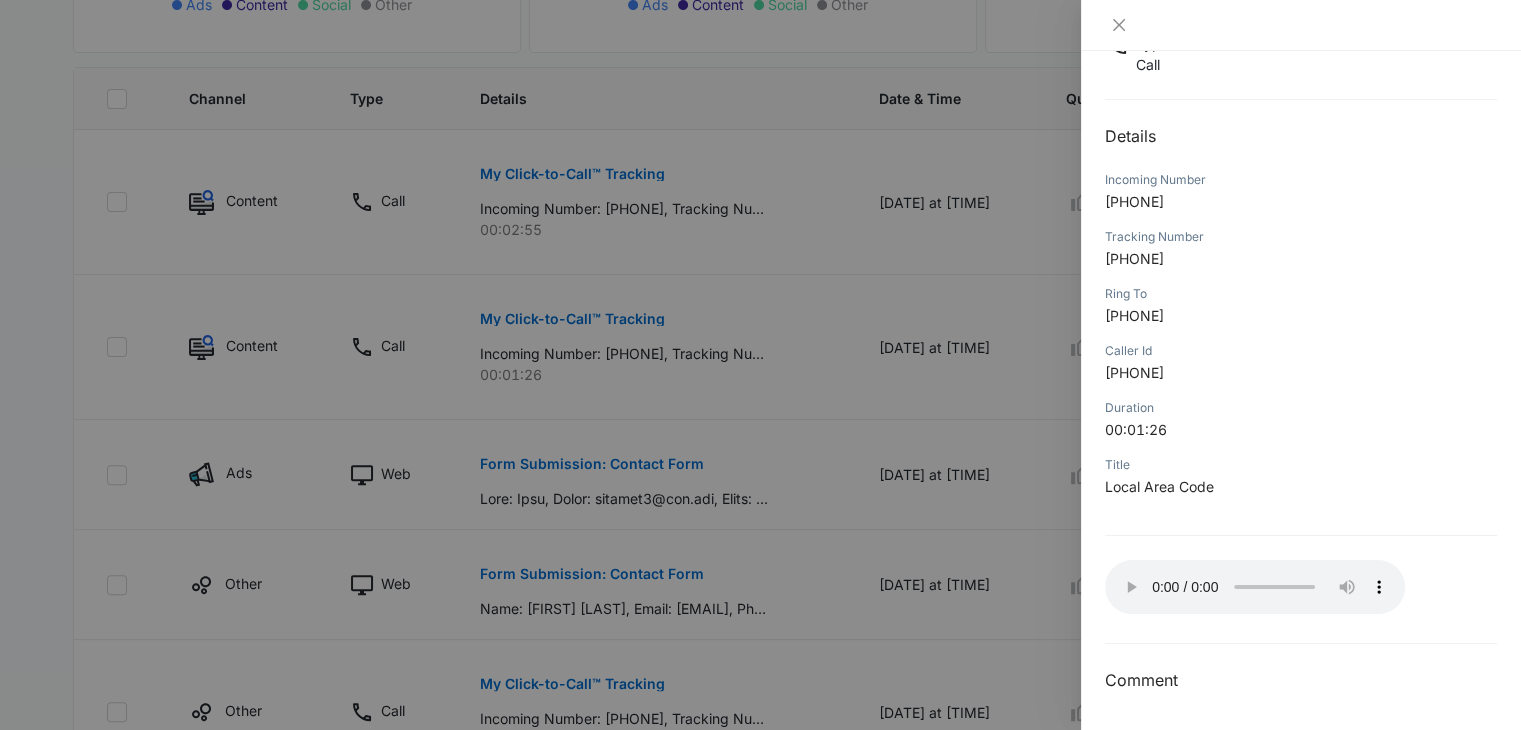type 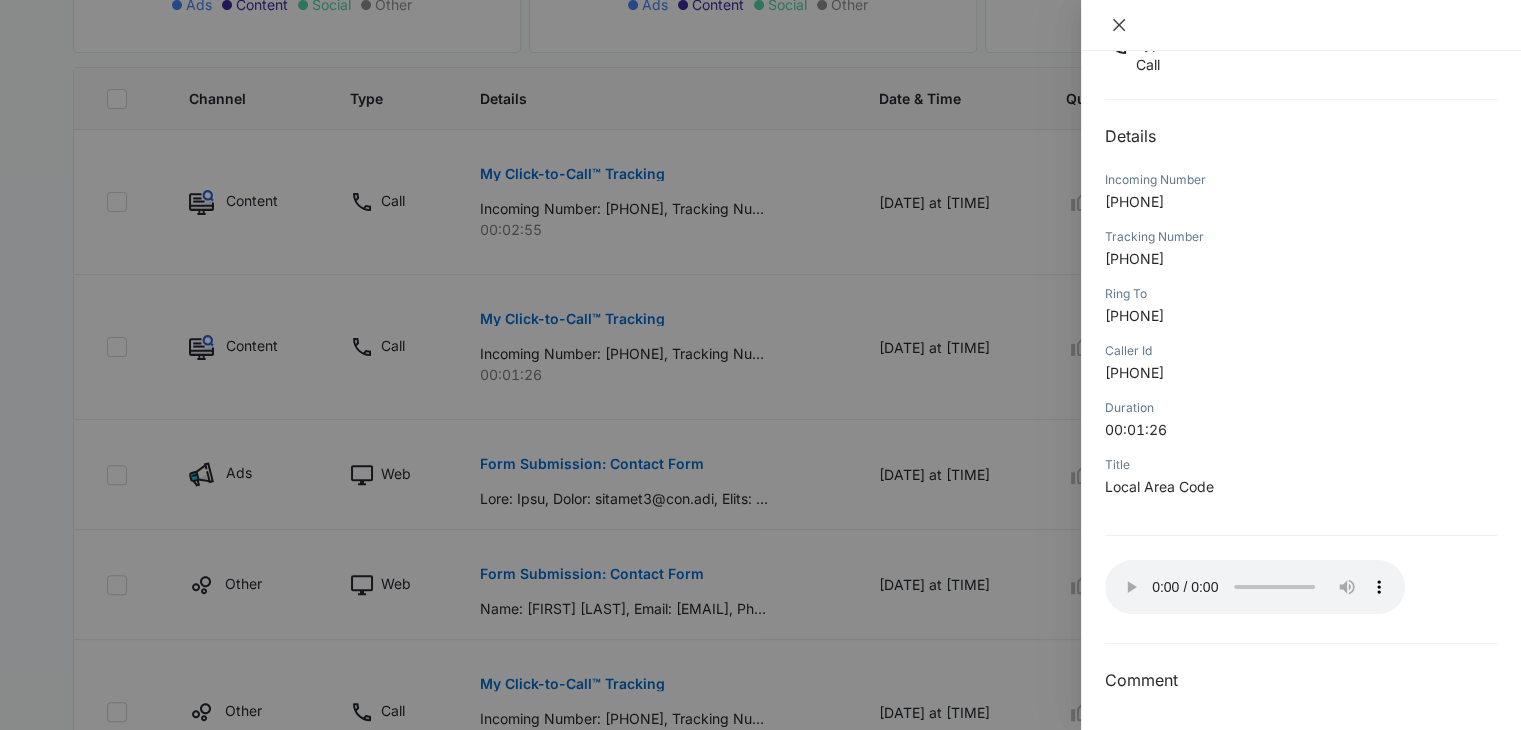 click 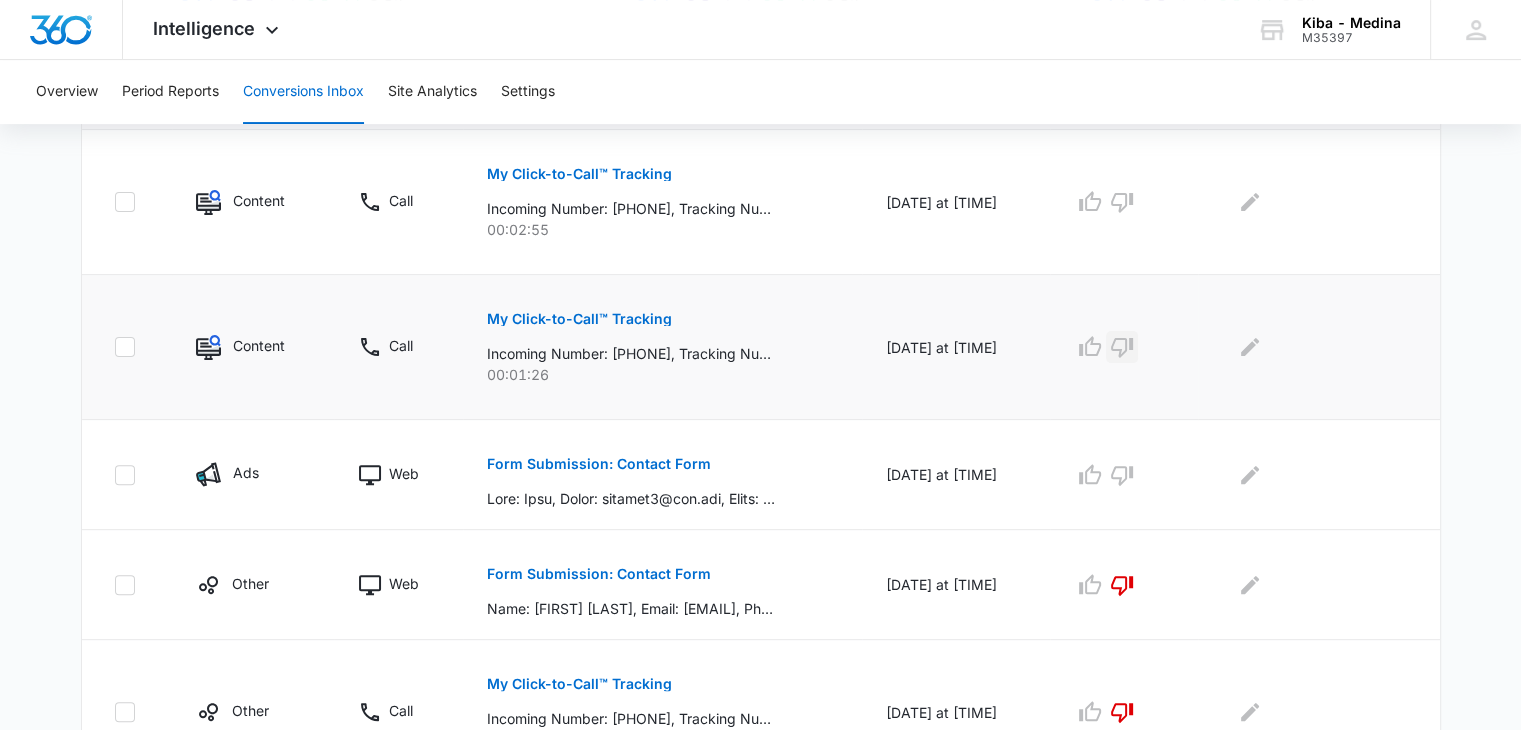 click 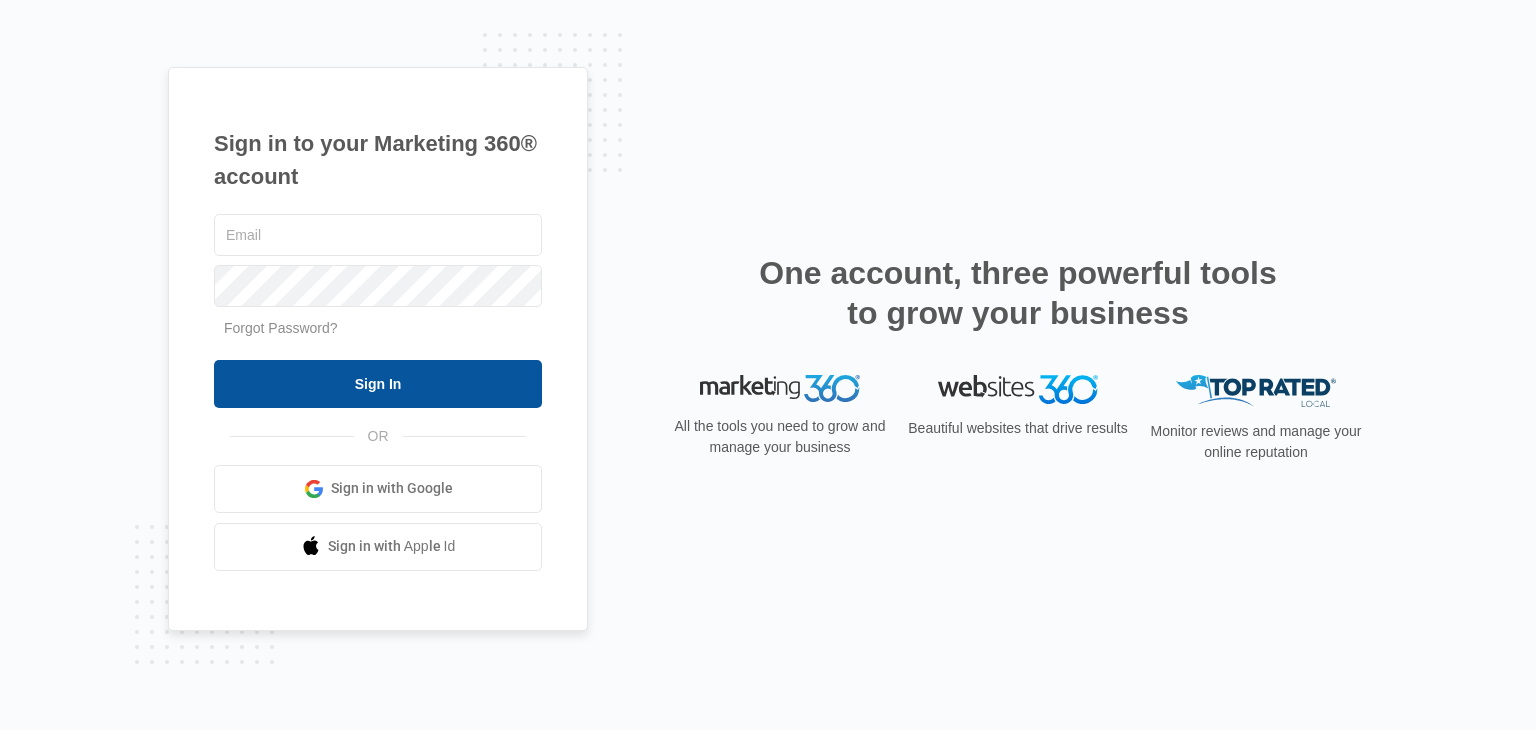 scroll, scrollTop: 0, scrollLeft: 0, axis: both 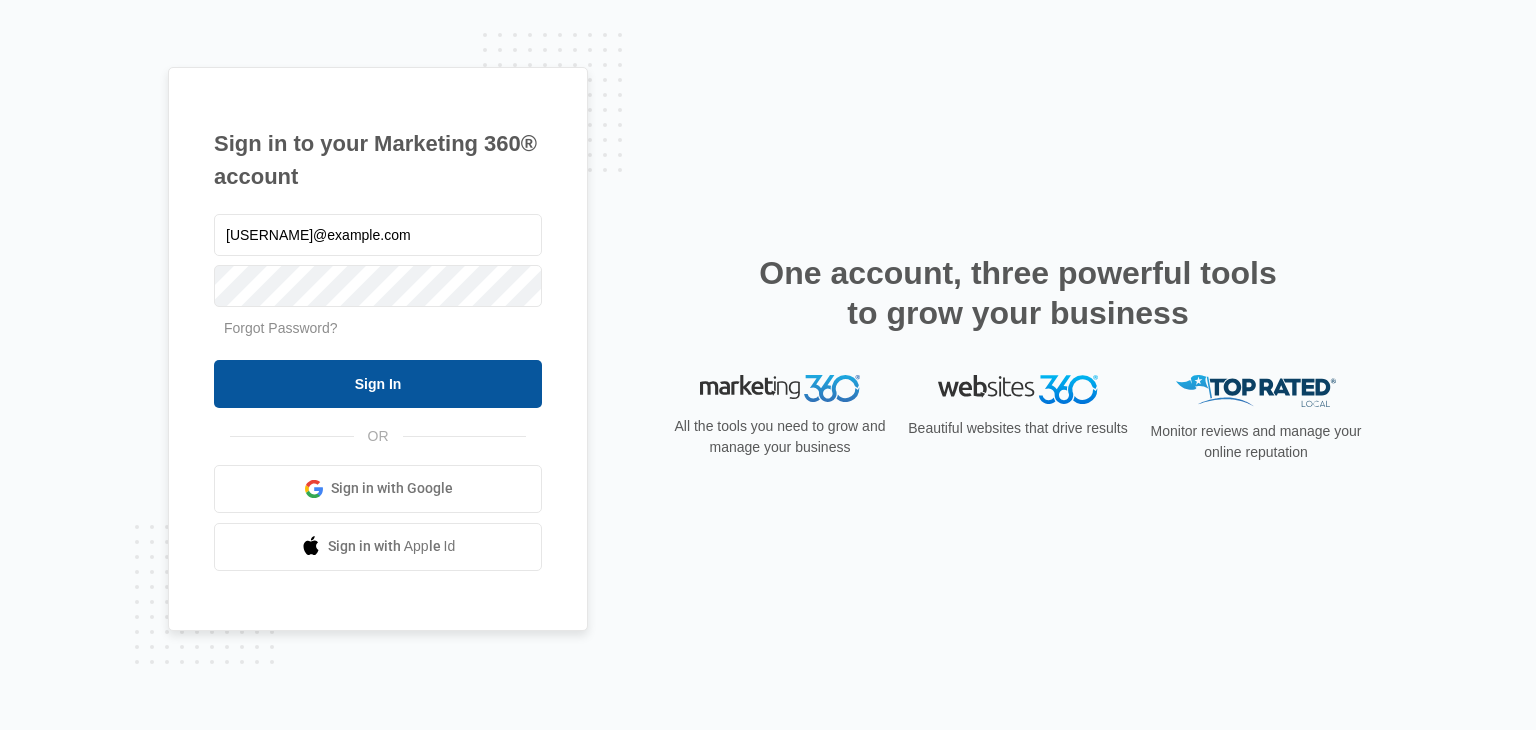 click on "Sign In" at bounding box center [378, 384] 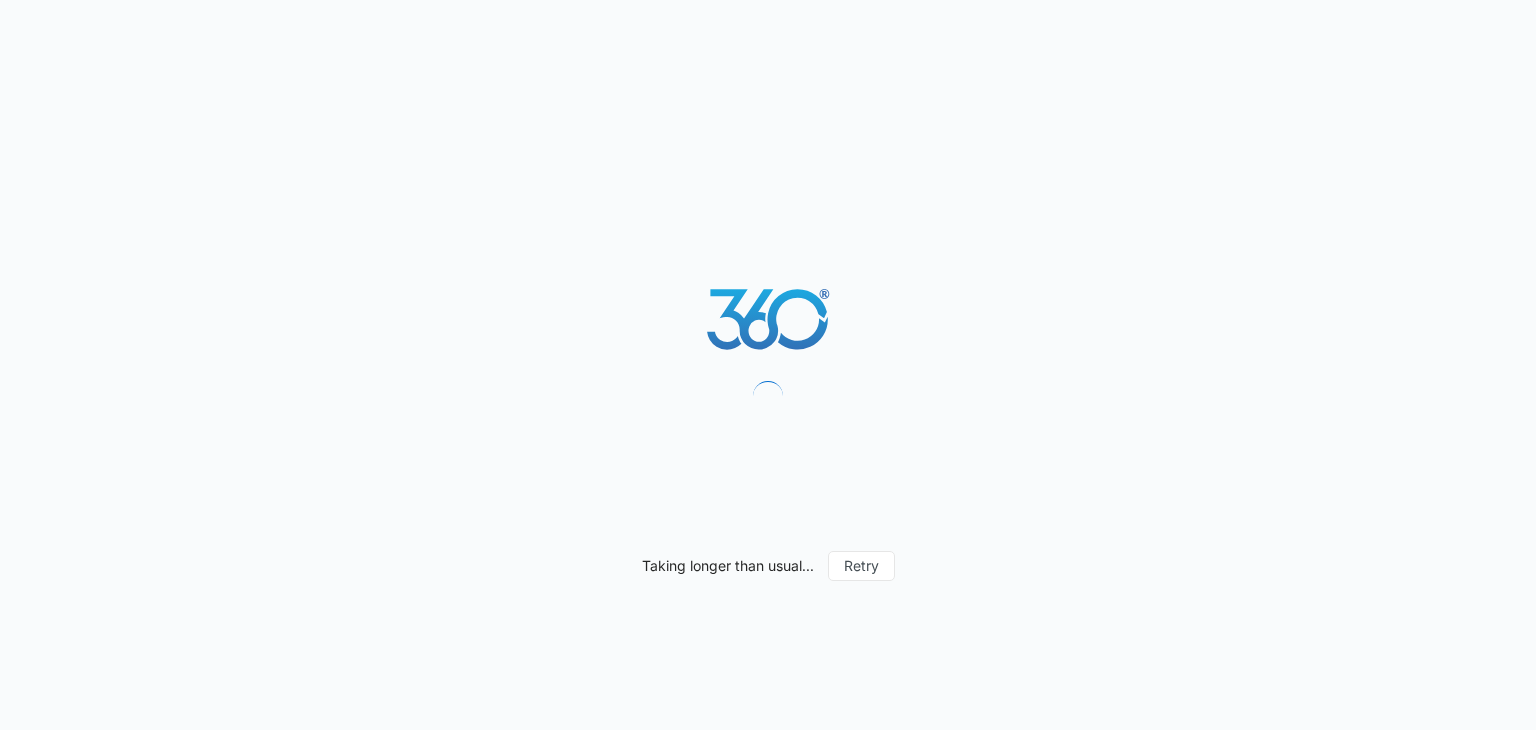 scroll, scrollTop: 0, scrollLeft: 0, axis: both 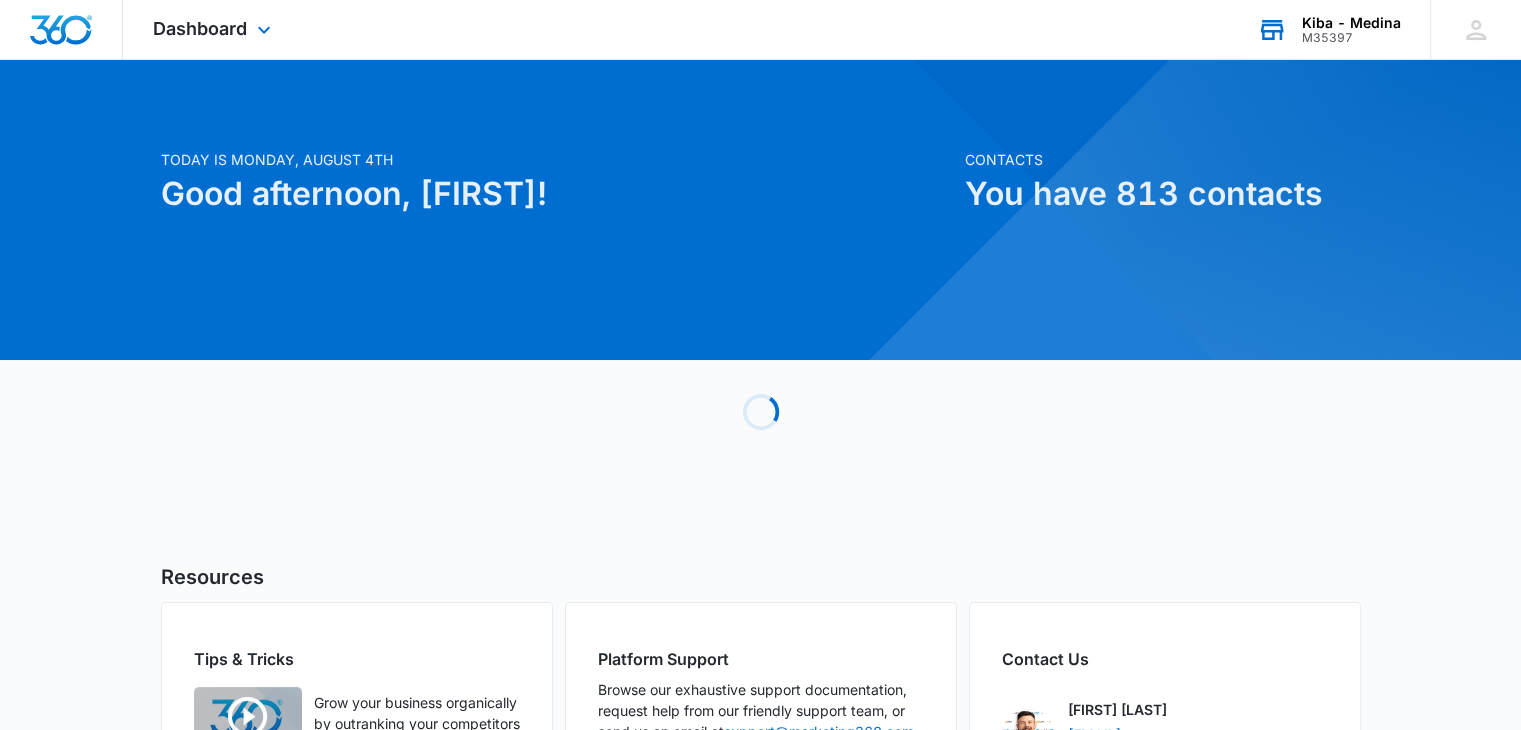 click on "Kiba - Medina" at bounding box center (1351, 23) 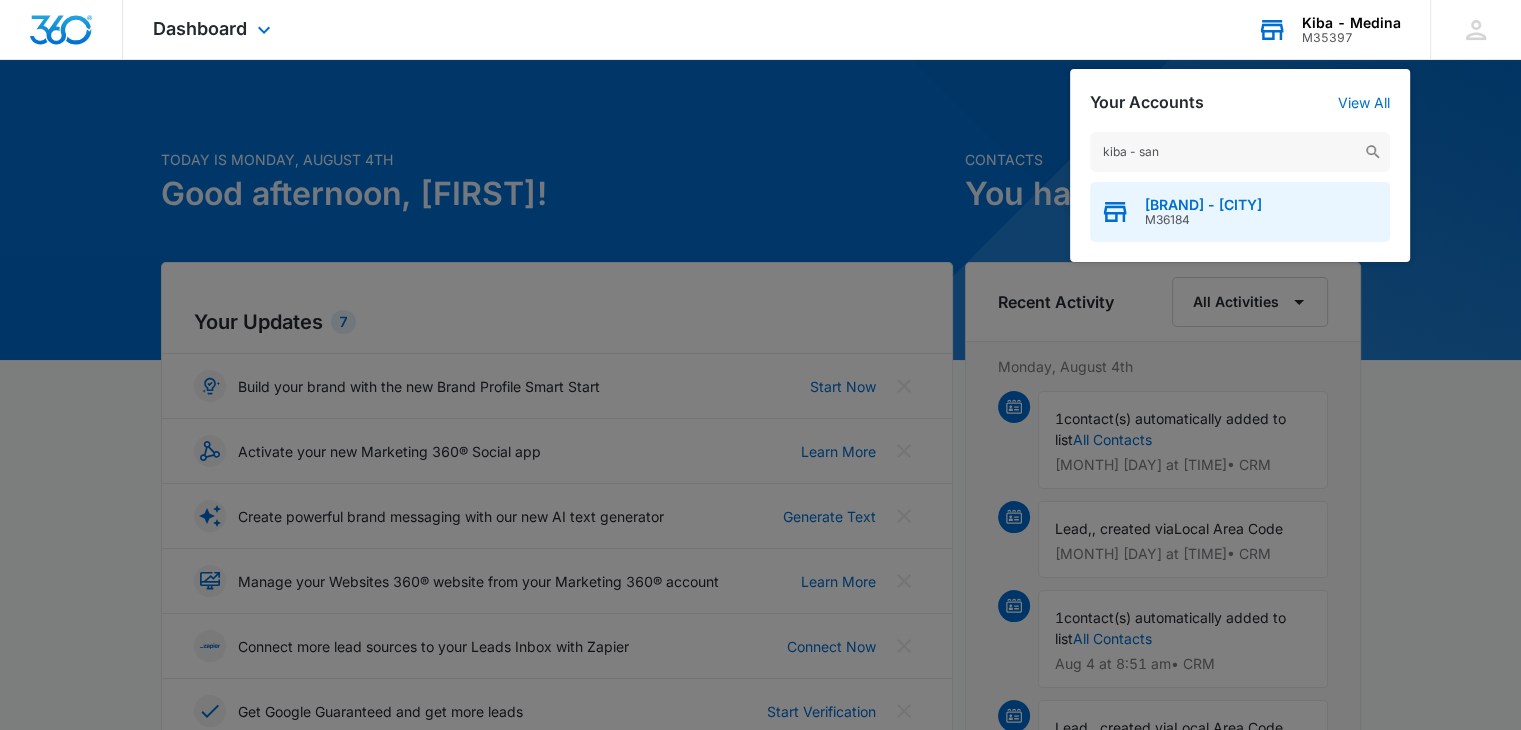 type on "kiba - san" 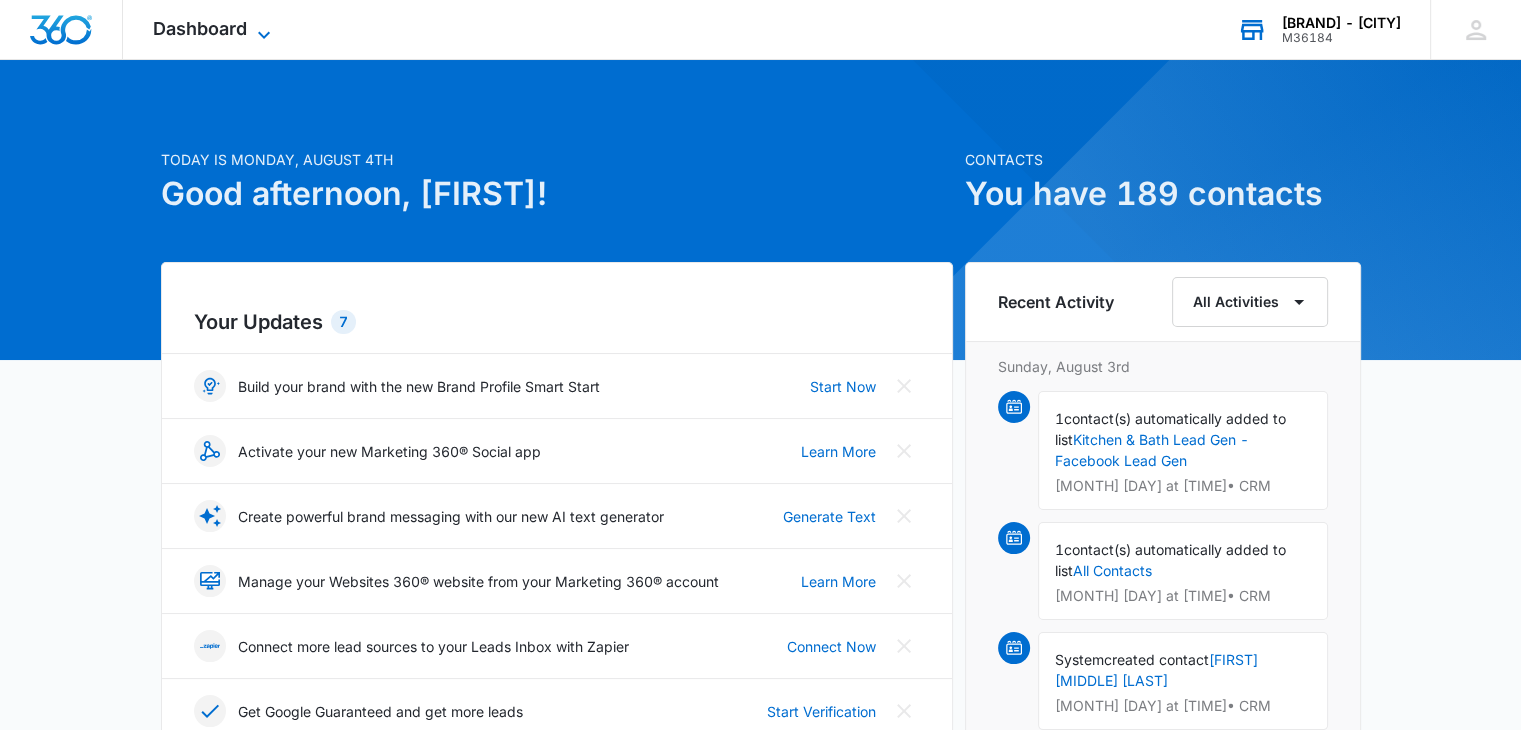 click on "Dashboard Apps Reputation Websites Forms CRM Email Social Shop Payments POS Content Ads Intelligence Files Brand Settings" at bounding box center [214, 29] 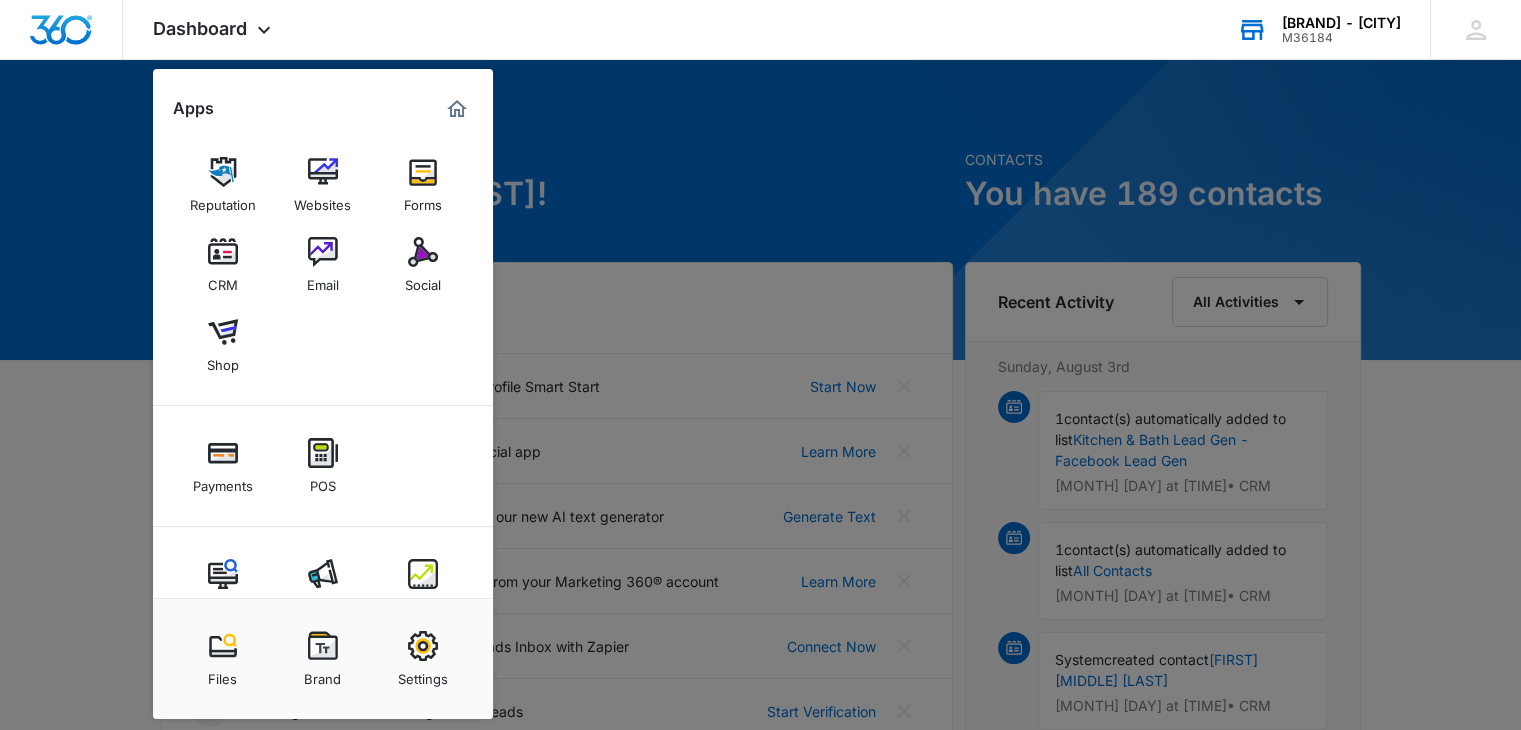 click at bounding box center (323, 574) 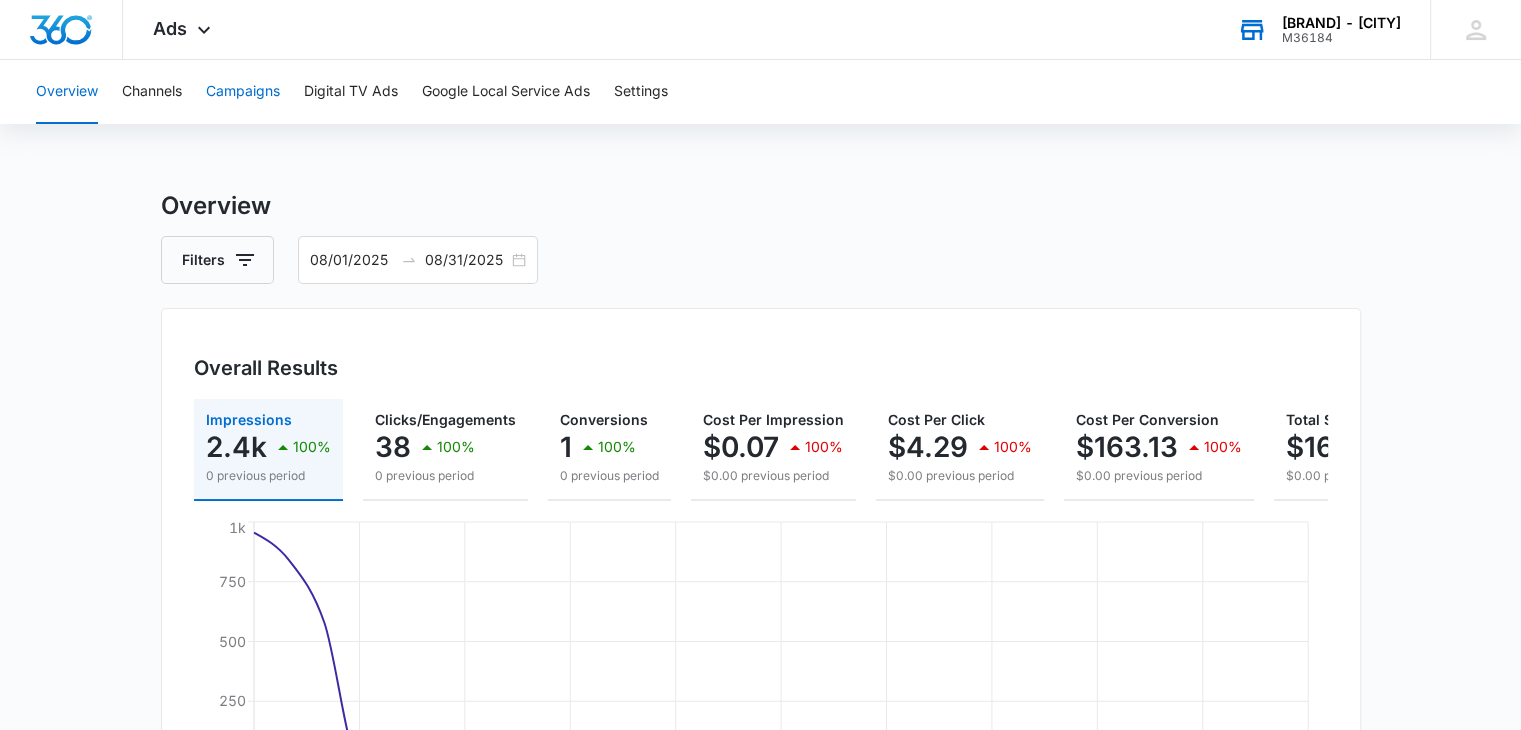 click on "Campaigns" at bounding box center (243, 92) 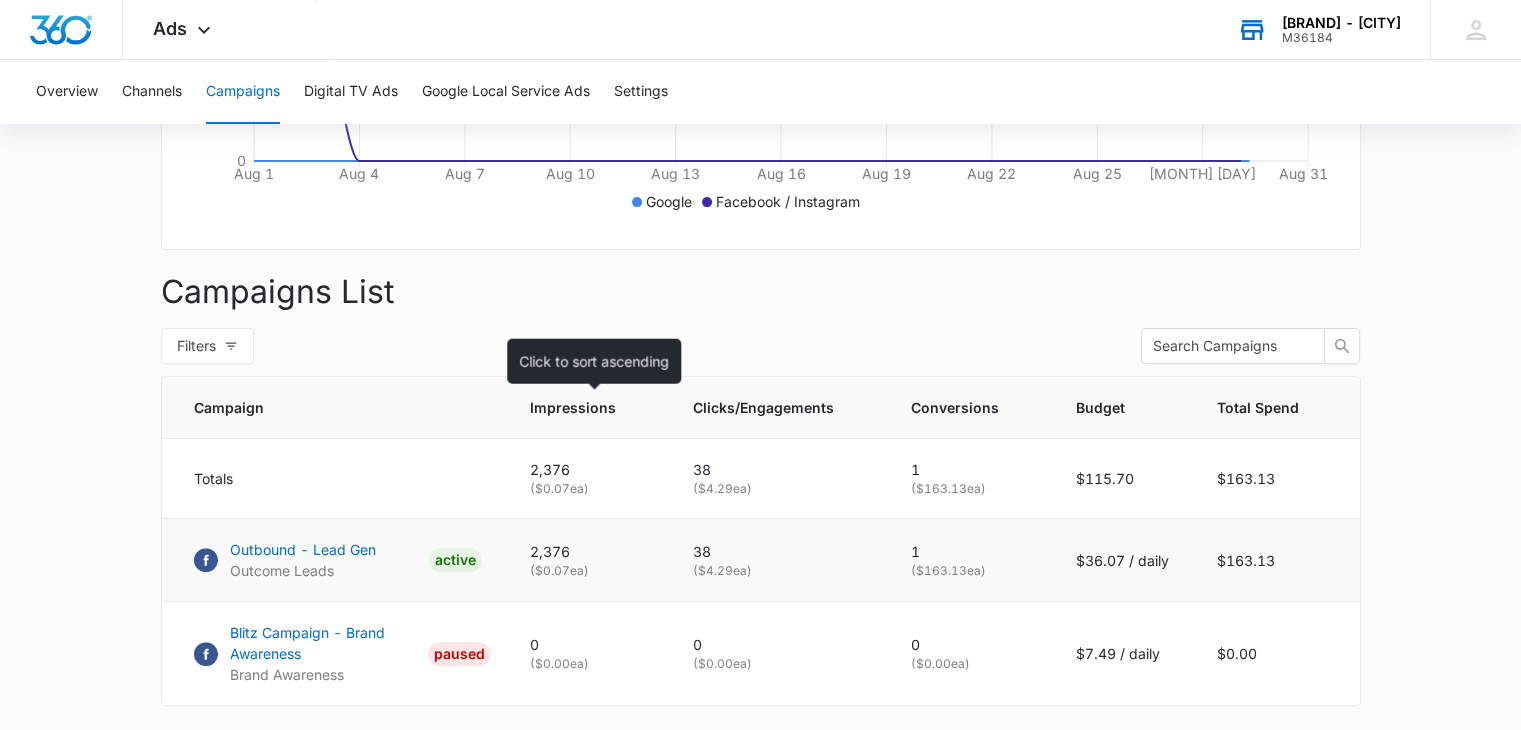 scroll, scrollTop: 731, scrollLeft: 0, axis: vertical 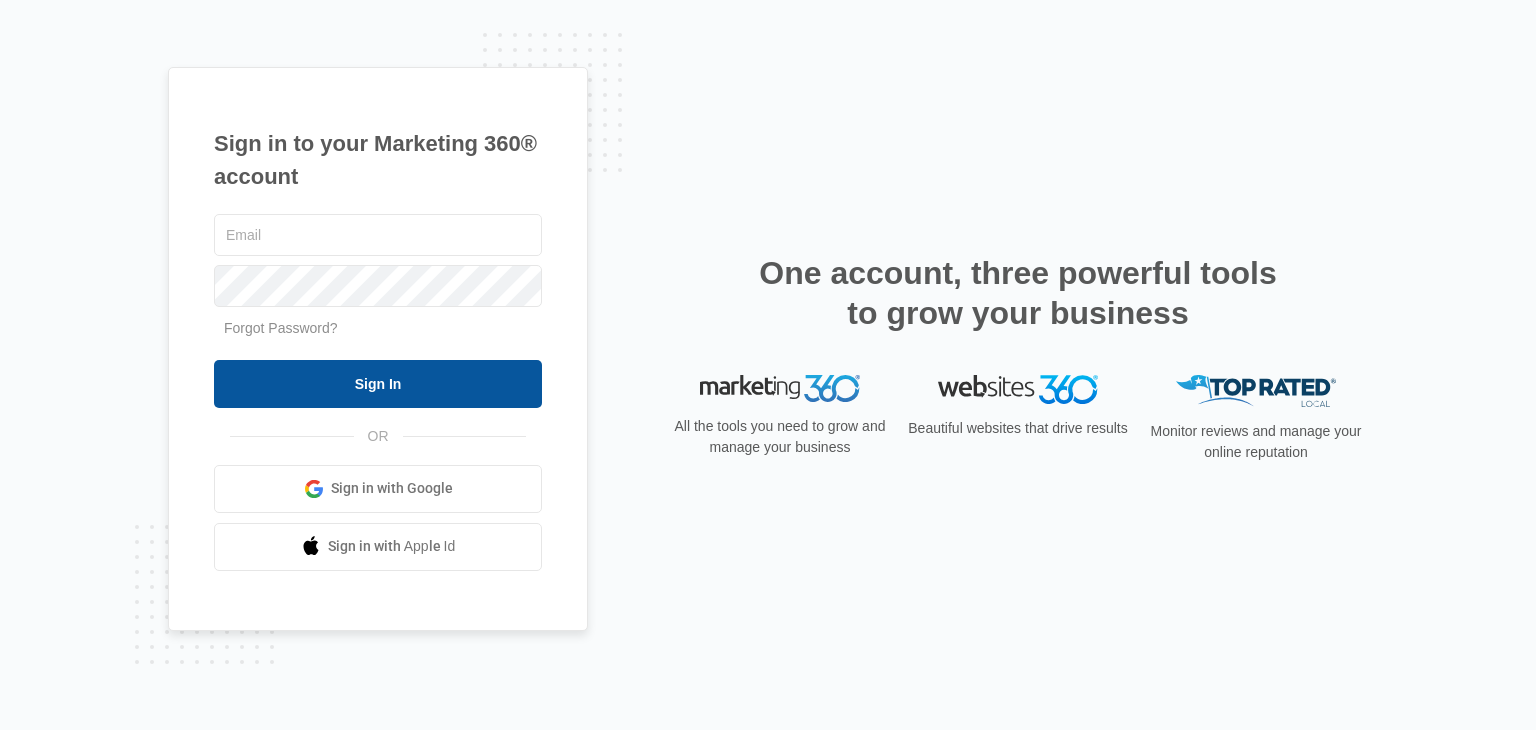type on "[EMAIL]" 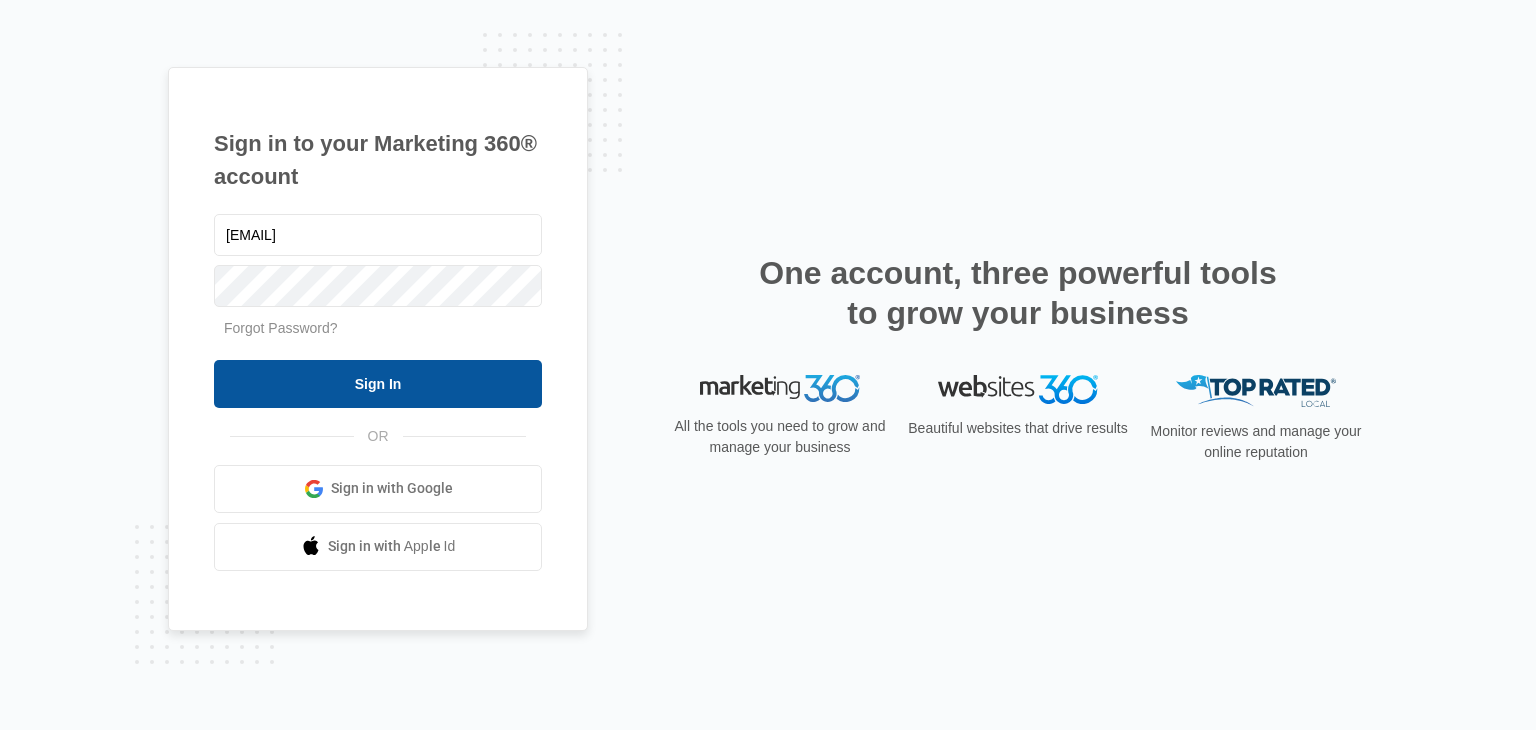 click on "Sign In" at bounding box center [378, 384] 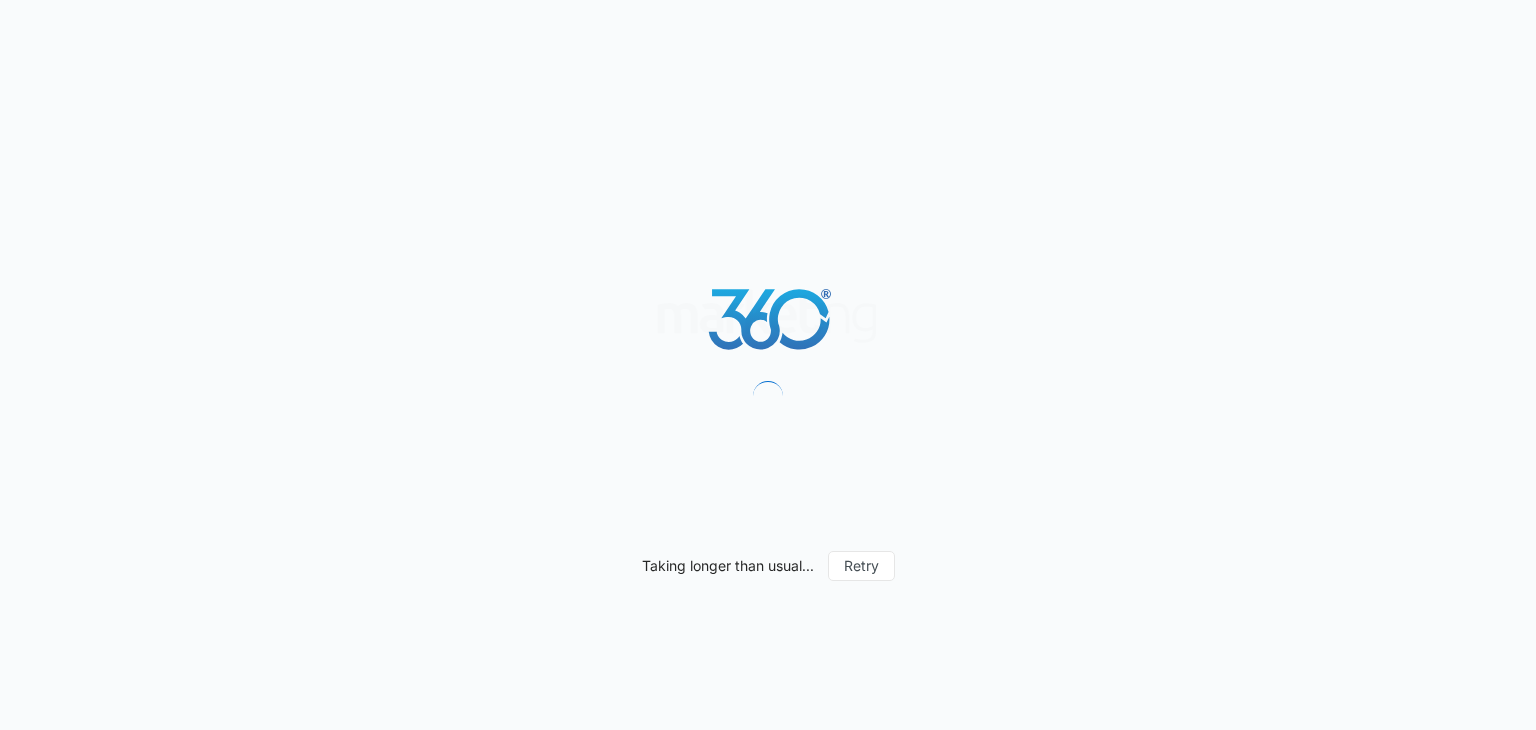 scroll, scrollTop: 0, scrollLeft: 0, axis: both 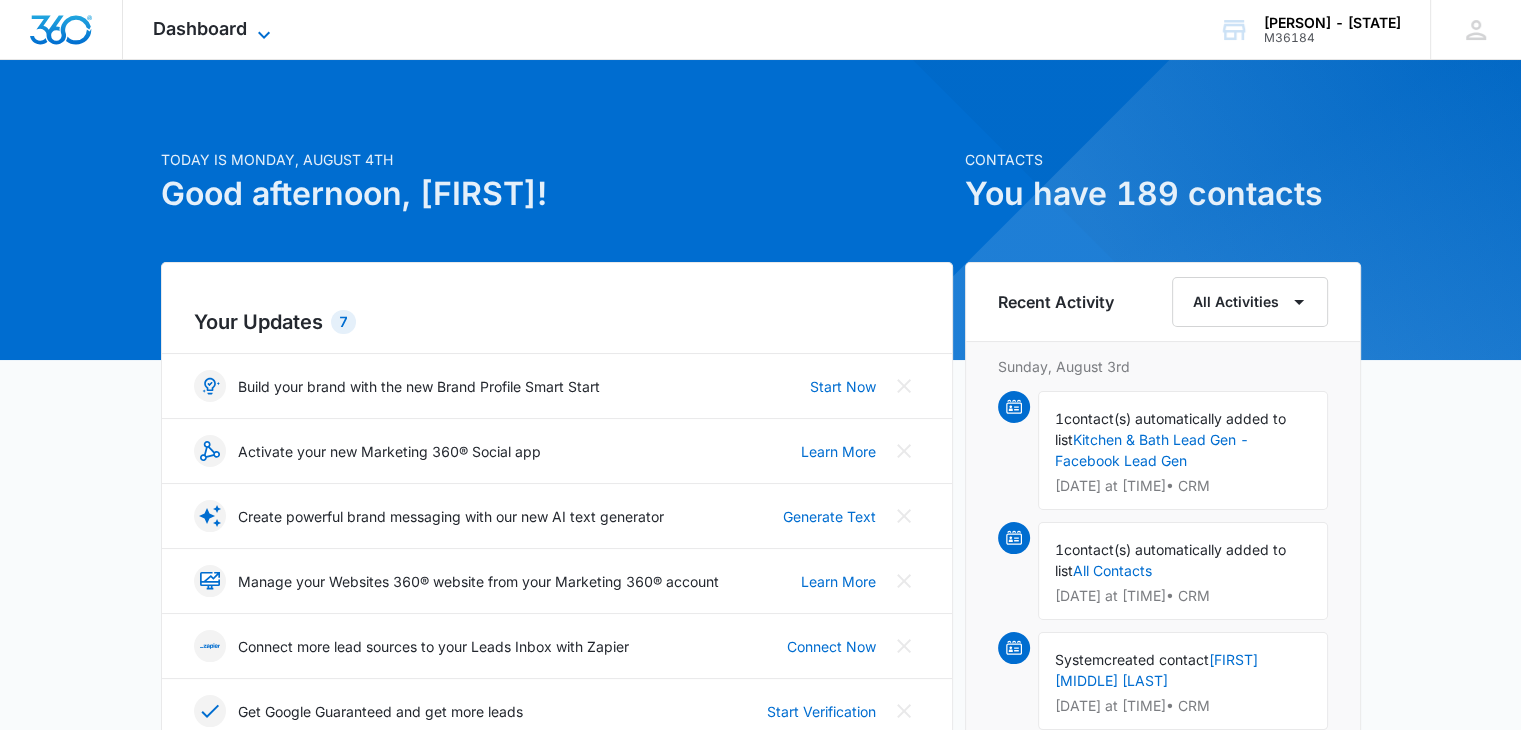 click 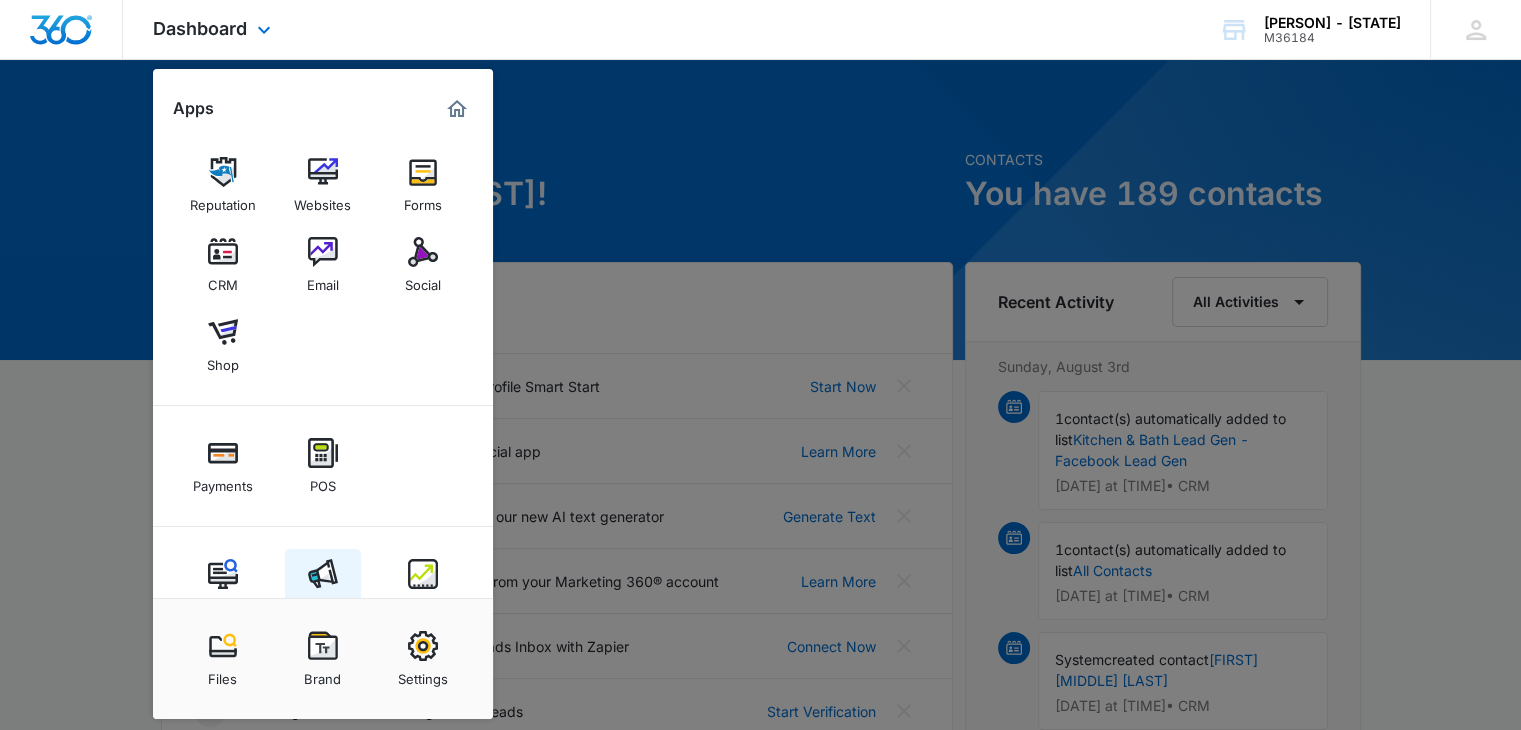 click at bounding box center [323, 574] 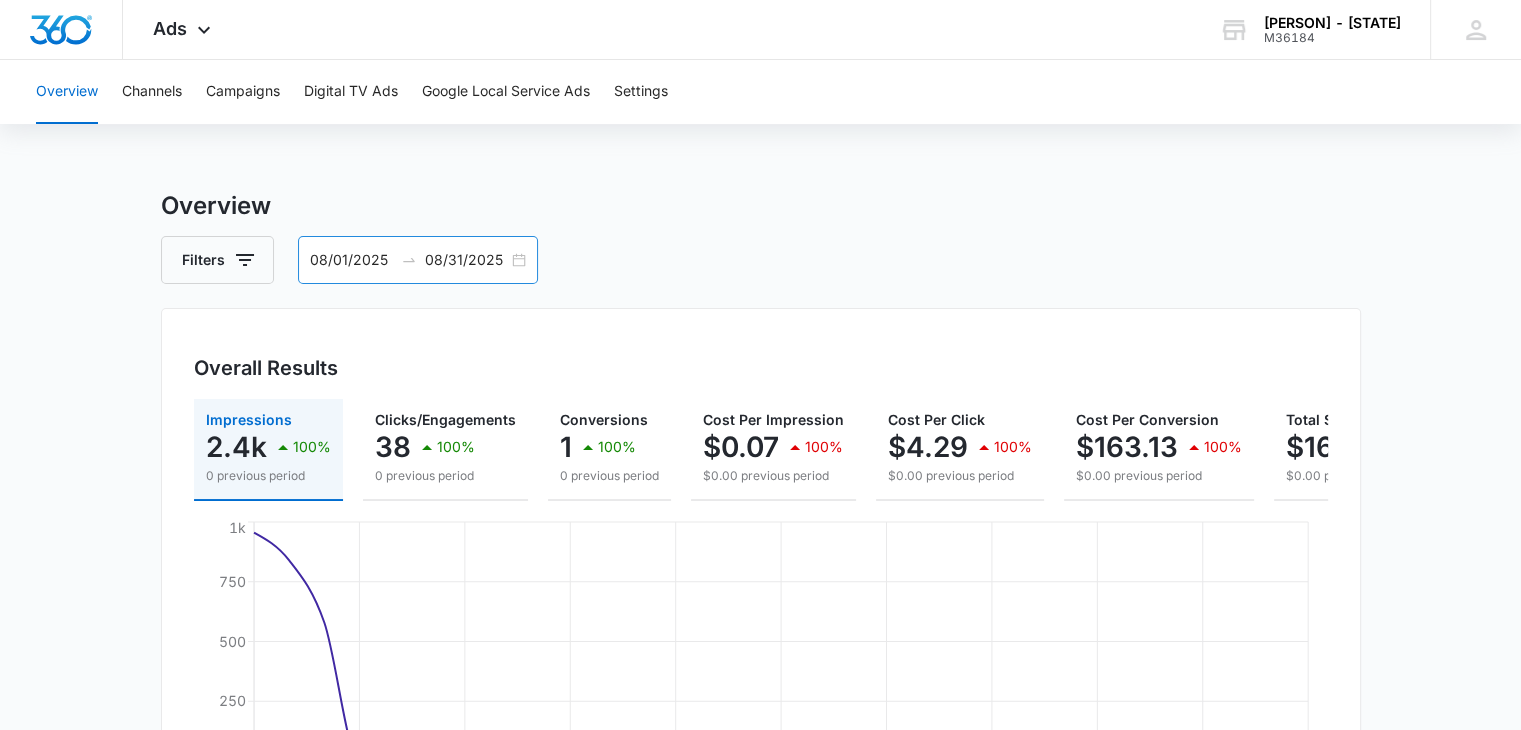 click on "[DATE] [DATE]" at bounding box center [418, 260] 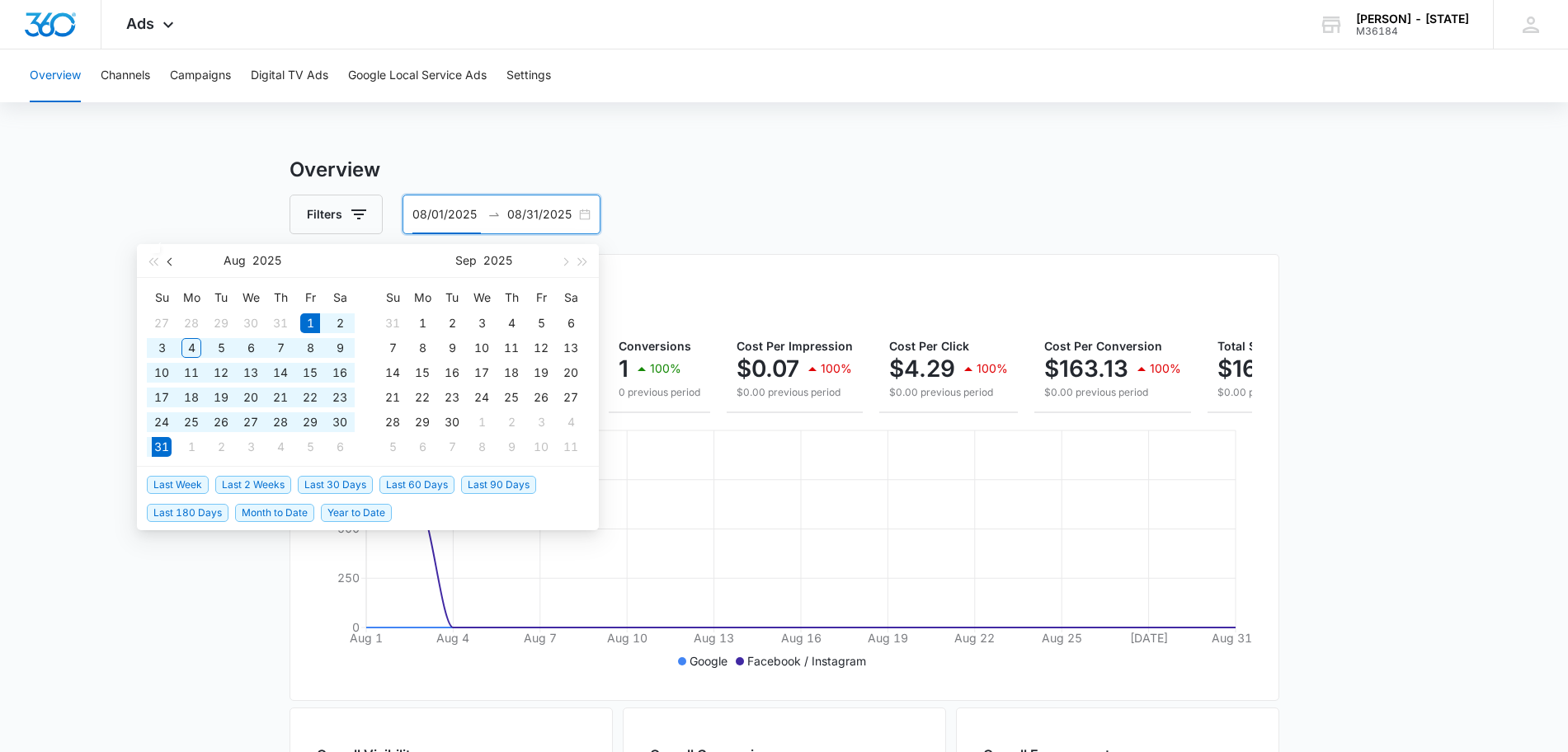 click at bounding box center (172, 261) 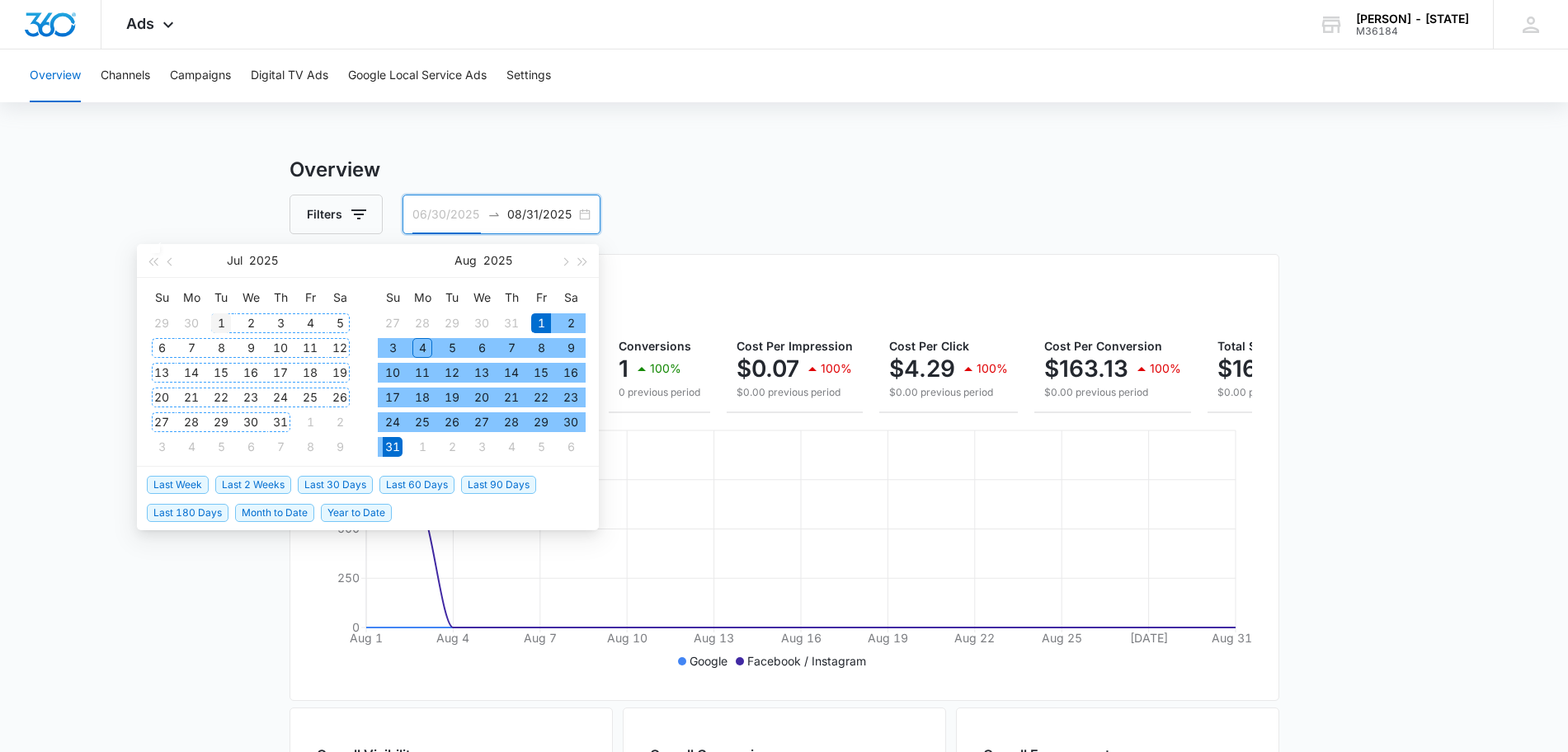 type on "07/01/2025" 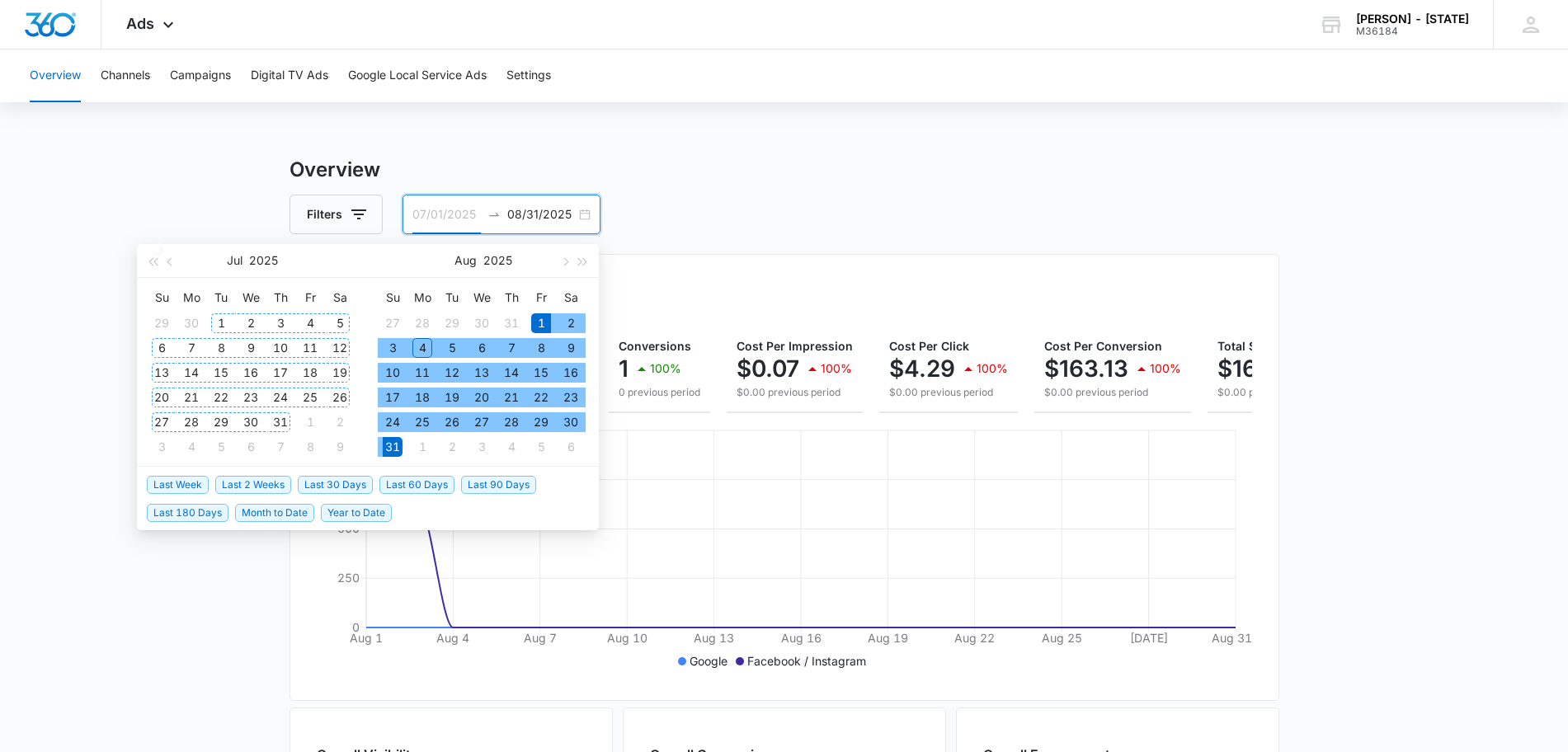 click on "1" at bounding box center [221, 323] 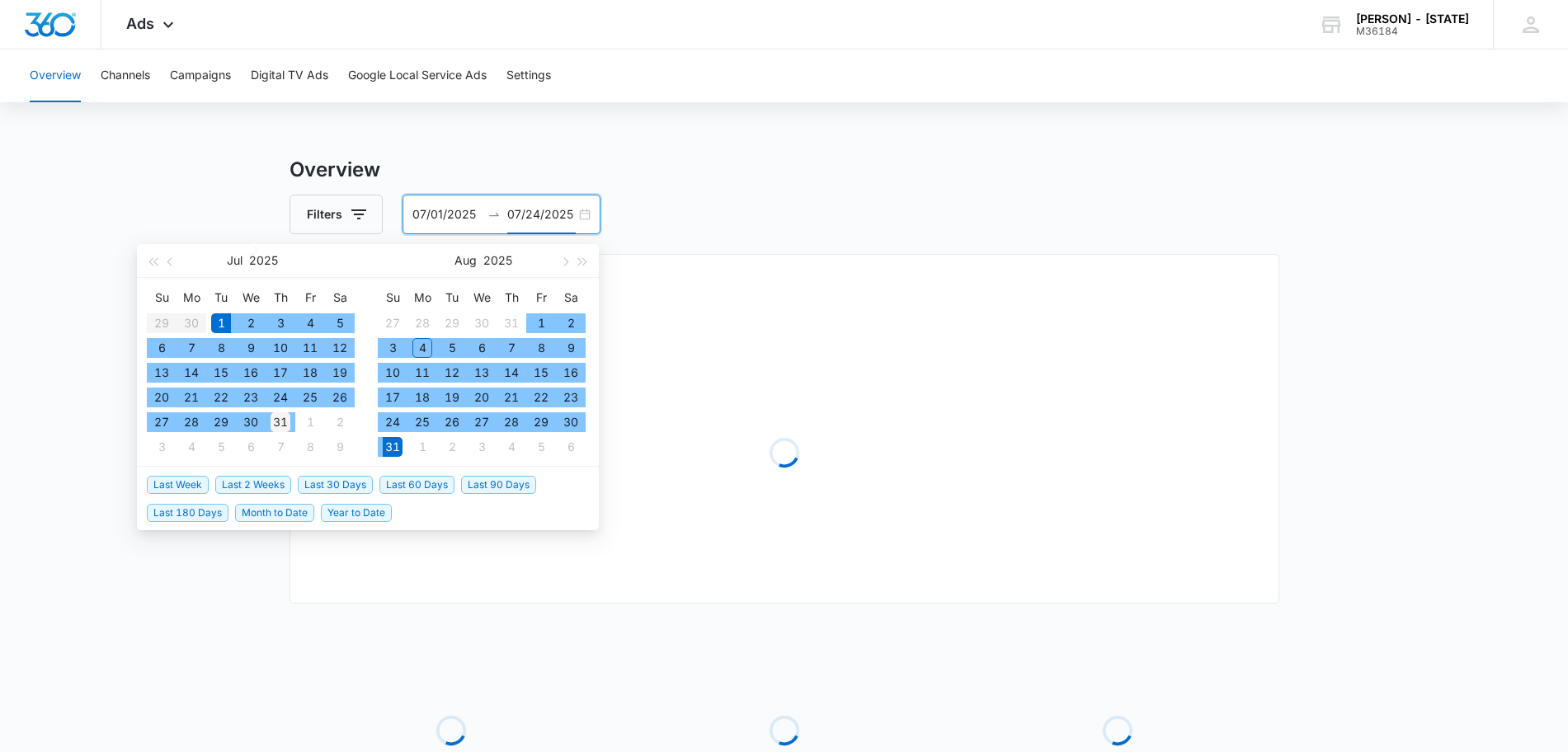 type on "07/31/2025" 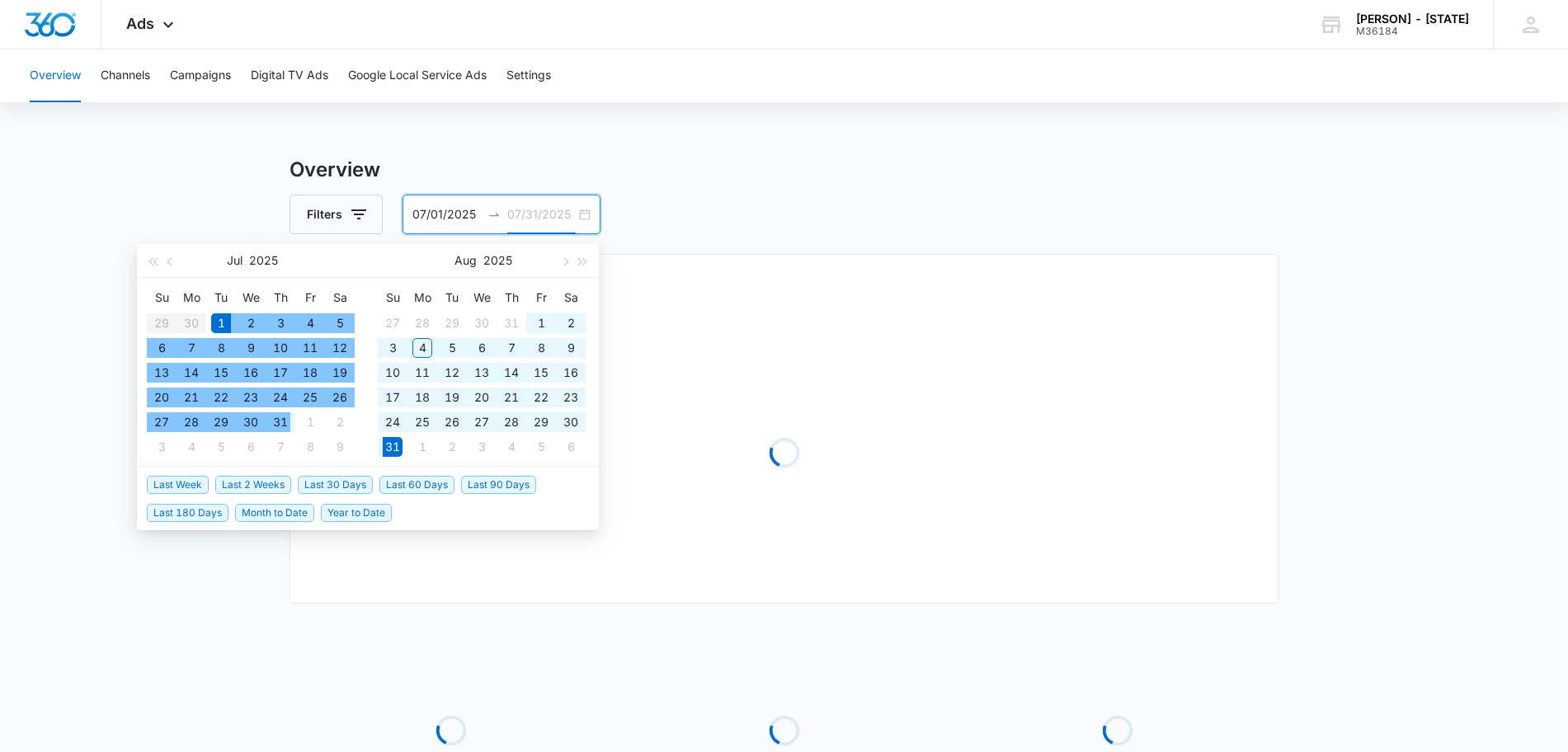 click on "31" at bounding box center (280, 422) 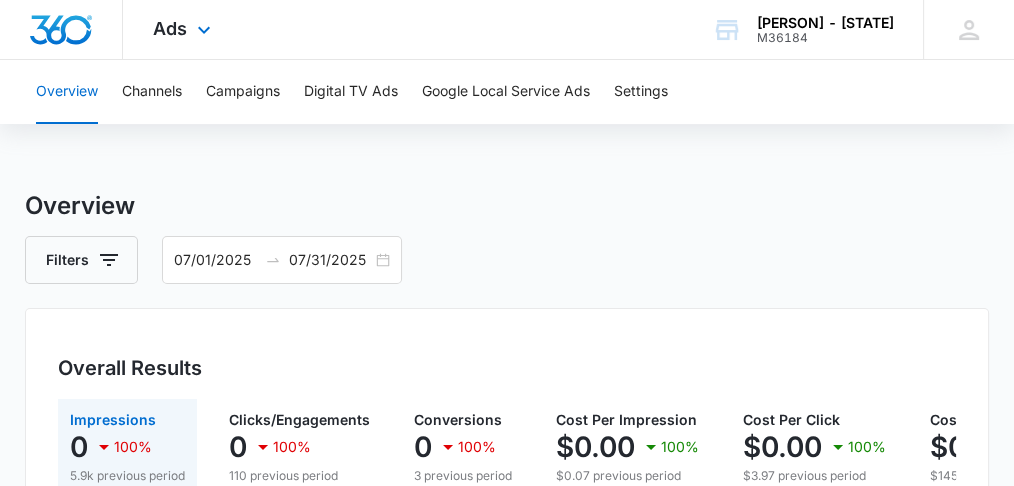 click on "Ads Apps Reputation Websites Forms CRM Email Social Shop Payments POS Content [PERSON] - [STATE] M36184 Your Accounts View All LN [FIRST] [LAST] ([LAST]) [EMAIL] My Profile Notifications Support Logout Terms & Conditions   •   Privacy Policy" at bounding box center [507, 30] 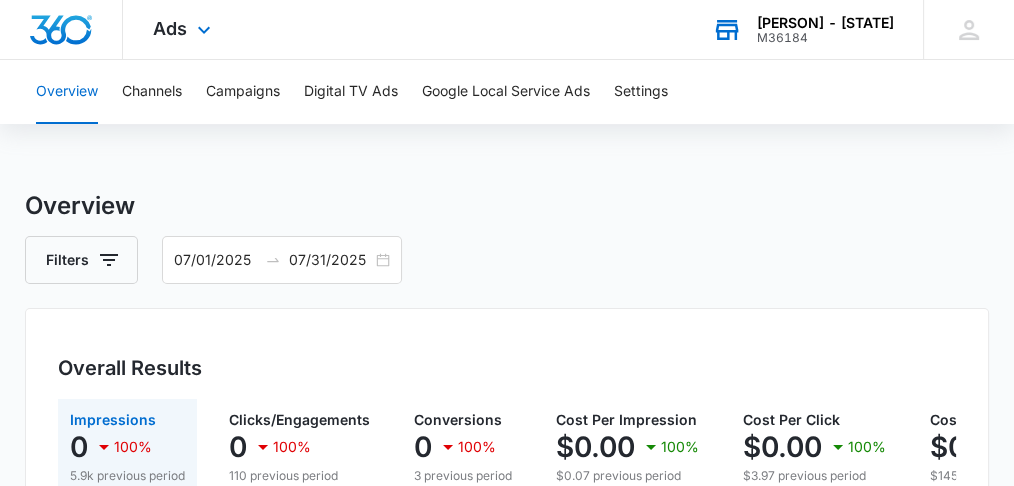 click on "M36184" at bounding box center (825, 38) 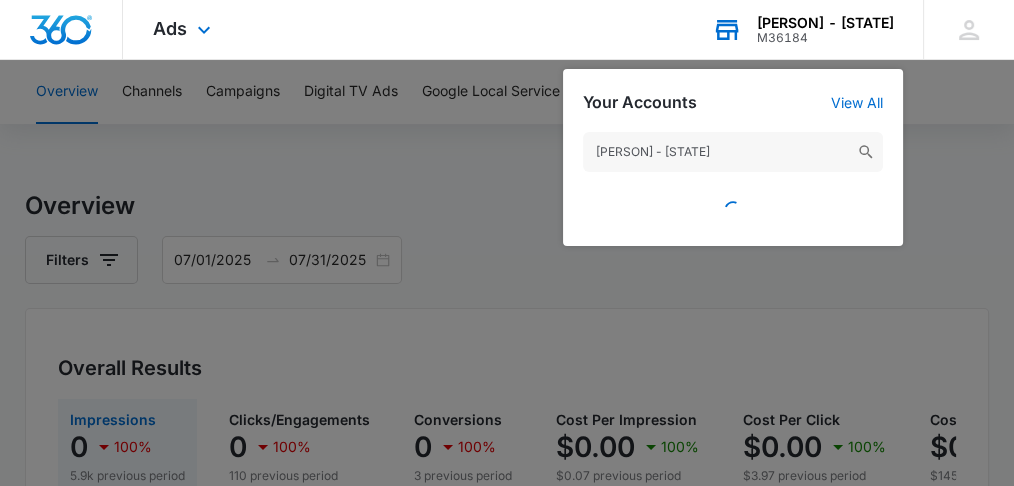 type on "kiba - helena" 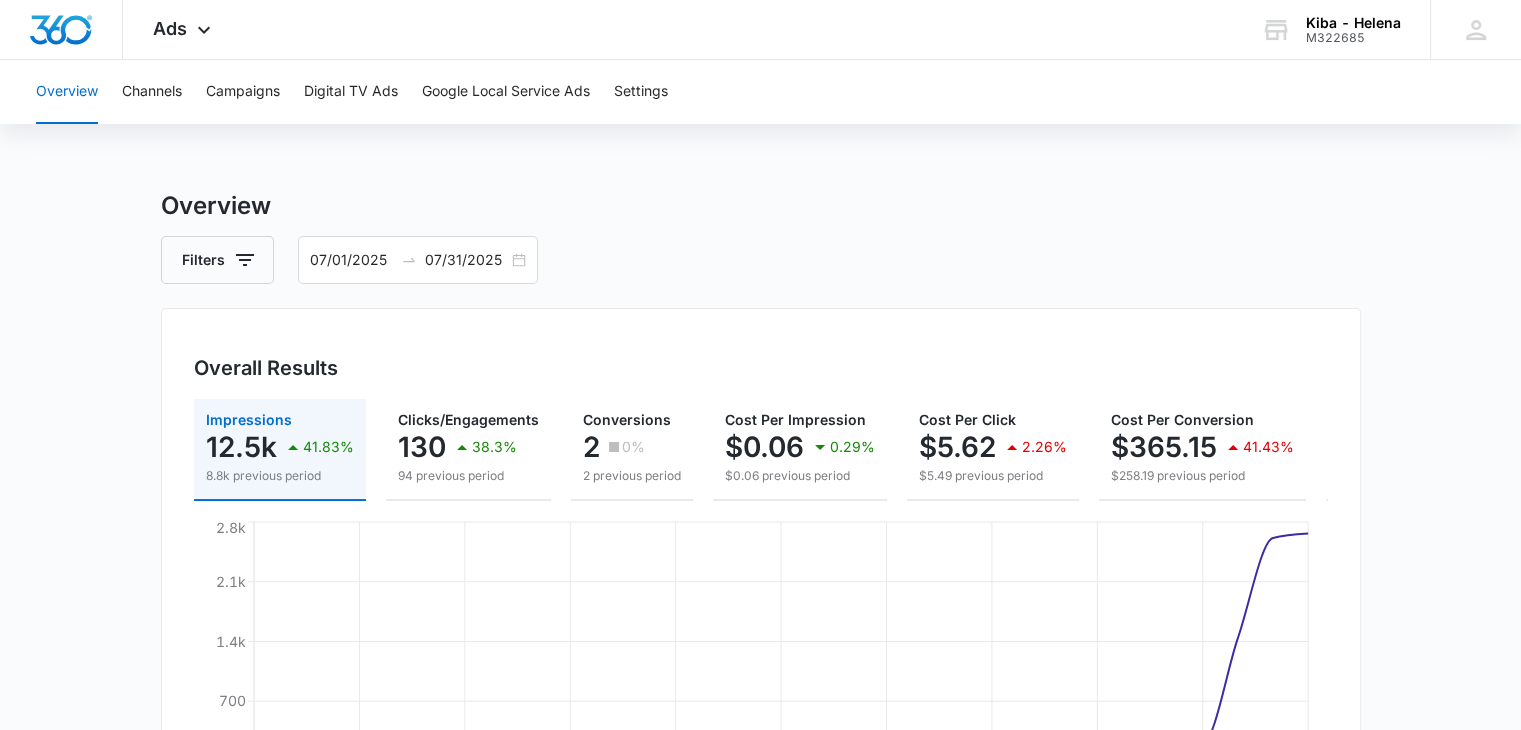 click on "Overview Filters [DATE] [DATE] Overall Results Impressions 12.5k 41.83%  8.8k previous period Clicks/Engagements 130 38.3%  94 previous period Conversions 2 0%  2 previous period Cost Per Impression $0.06 0.29%  $0.06 previous period Cost Per Click $5.62 2.26%  $5.49 previous period Cost Per Conversion $365.15 41.43%  $258.19 previous period Total Spend $730.31 41.43%  $516.38 previous period Jul 1 Jul 4 Jul 7 Jul 10 Jul 13 Jul 16 Jul 19 Jul 22 Jul 25 Jul 28 Jul 31 0 700 1.4k 2.1k 2.8k Google Facebook / Instagram Overall Visibility Jul. 01 - Jul. 31, [YEAR] Impressions 12,531 41.83%  from 8,835 Jul 11, [YEAR] Jul 31, [YEAR] 0 1.4k 2.8k Jul. 01 - Jul. 31, [YEAR] May. 31 - Jun. 30, [YEAR] Market Share (Search channels only) 0% 0%  from 0% Cost Per Impression $0.06 0.29%  from $0.06 Overall Conversions Jul. 01 - Jul. 31, [YEAR] Conversions 2 0%  from 2 Jul 11, [YEAR] Jul 31, [YEAR] 0 0.5 1 Jul. 01 - Jul. 31, [YEAR] May. 31 - Jun. 30, [YEAR] Conversion Rate 1.5% 27.7%  from 2.1% Cost Per Conversion $365.15 41.43%  130 38.3%" at bounding box center (761, 906) 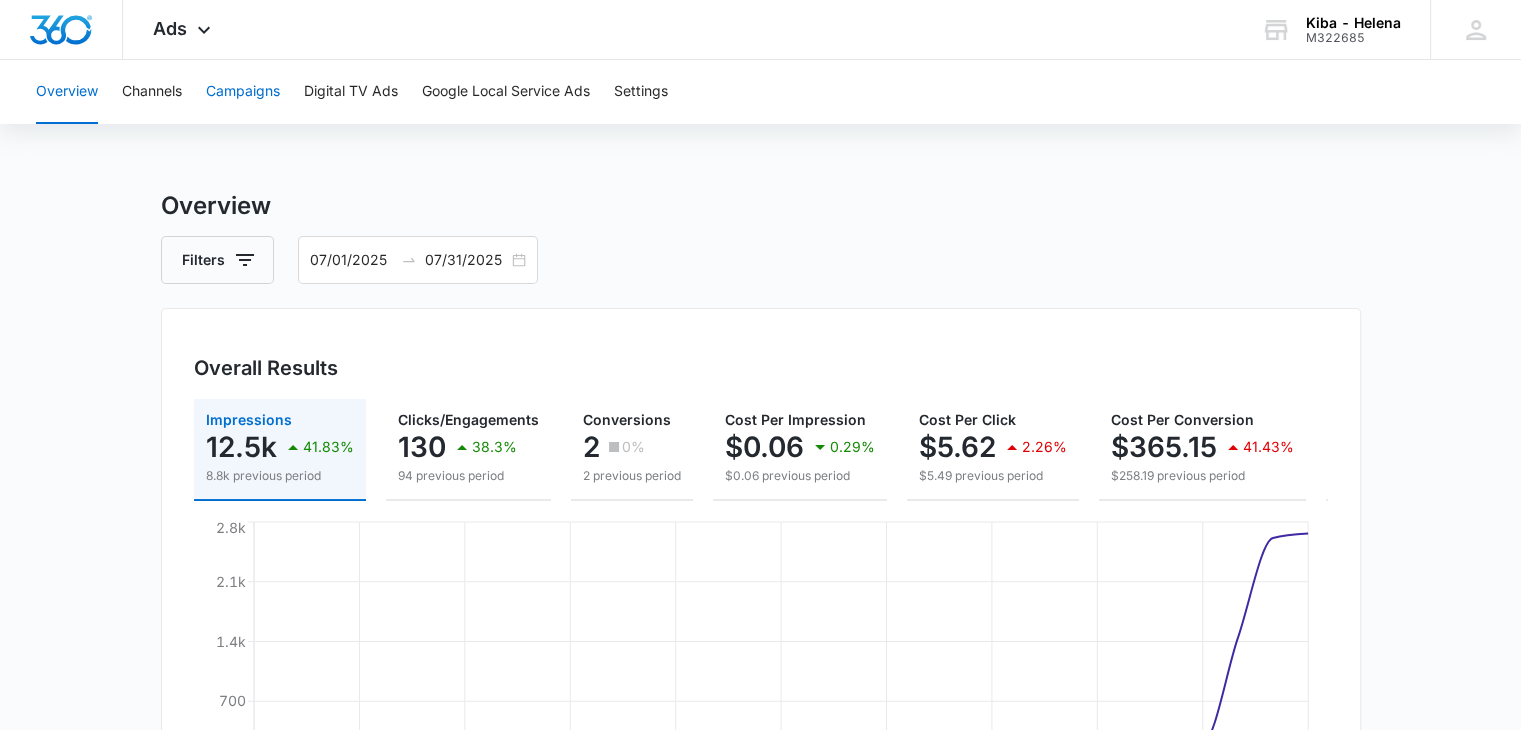 click on "Campaigns" at bounding box center (243, 92) 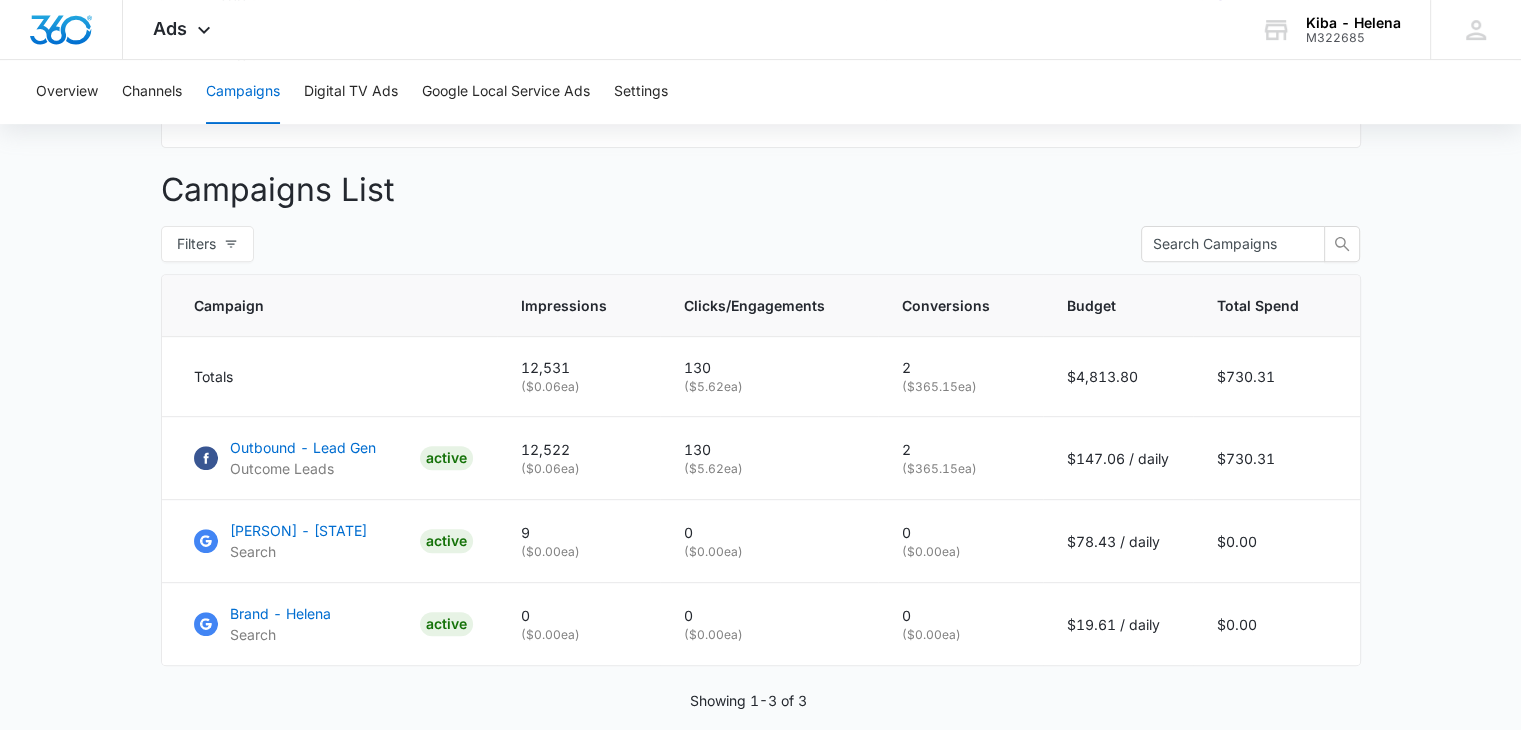 scroll, scrollTop: 704, scrollLeft: 0, axis: vertical 